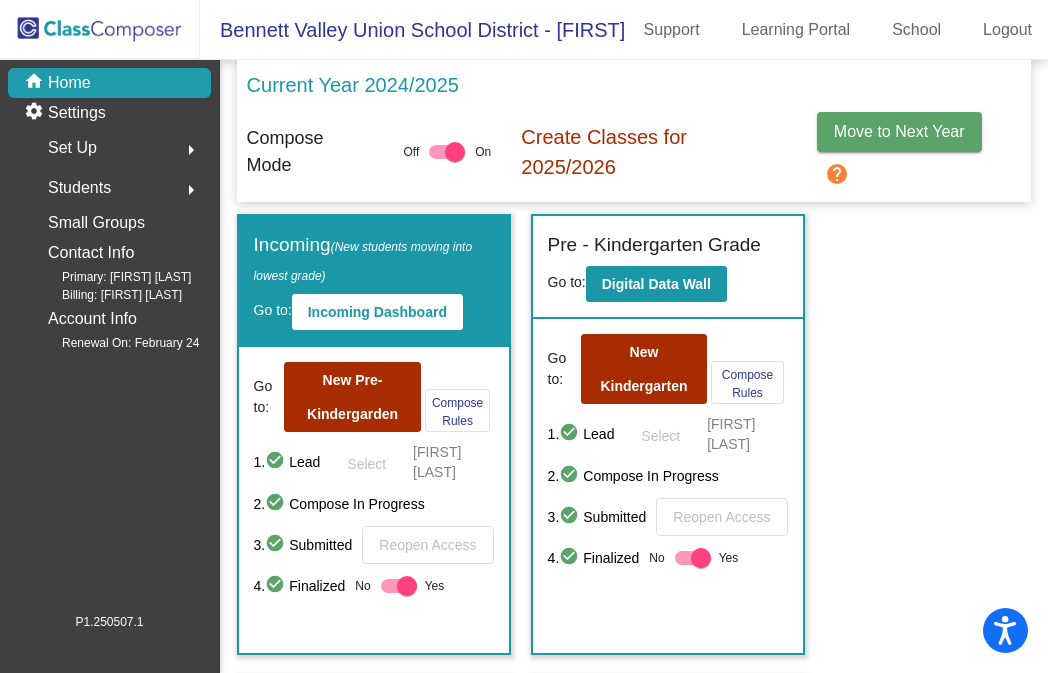 scroll, scrollTop: 0, scrollLeft: 0, axis: both 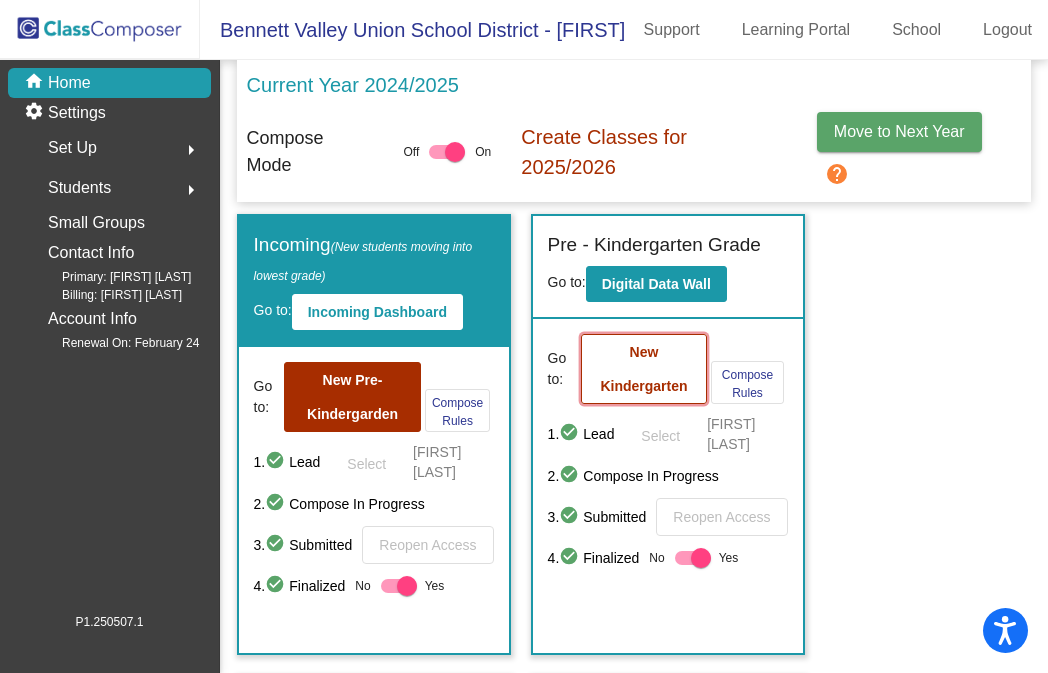 click on "New Kindergarten" 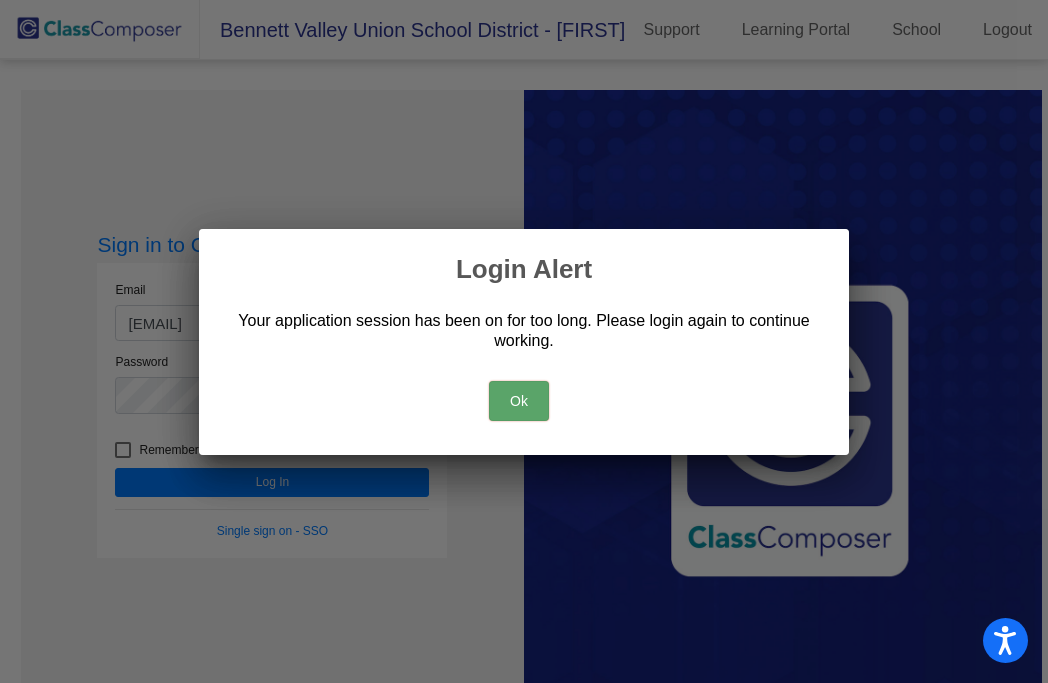 click on "Ok" at bounding box center [519, 401] 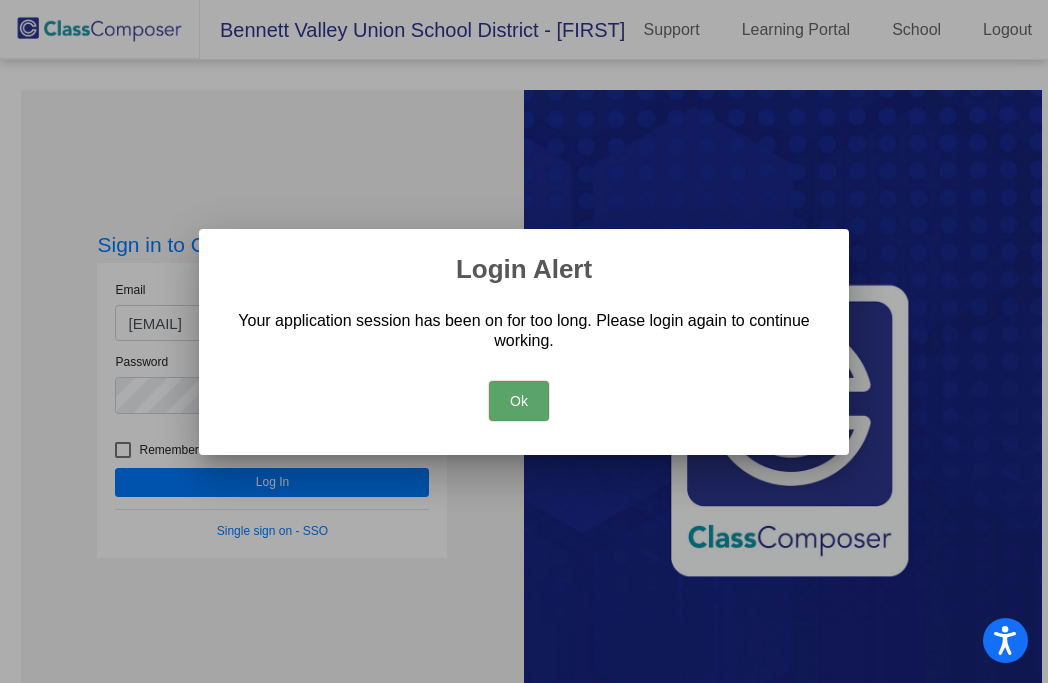 click on "Ok" at bounding box center (519, 401) 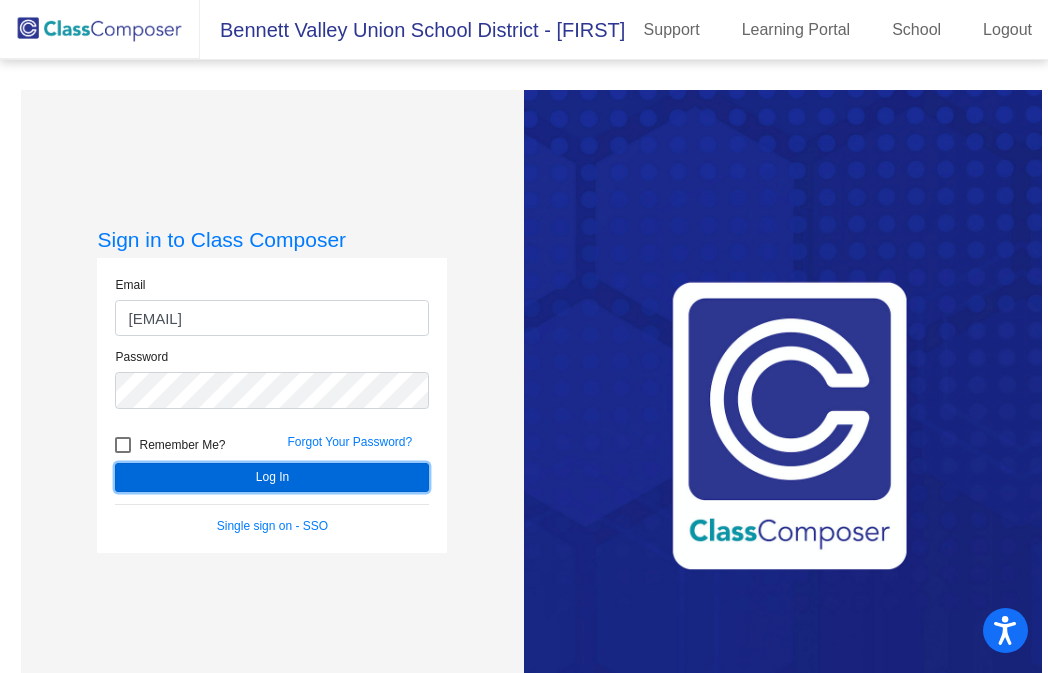 click on "Log In" 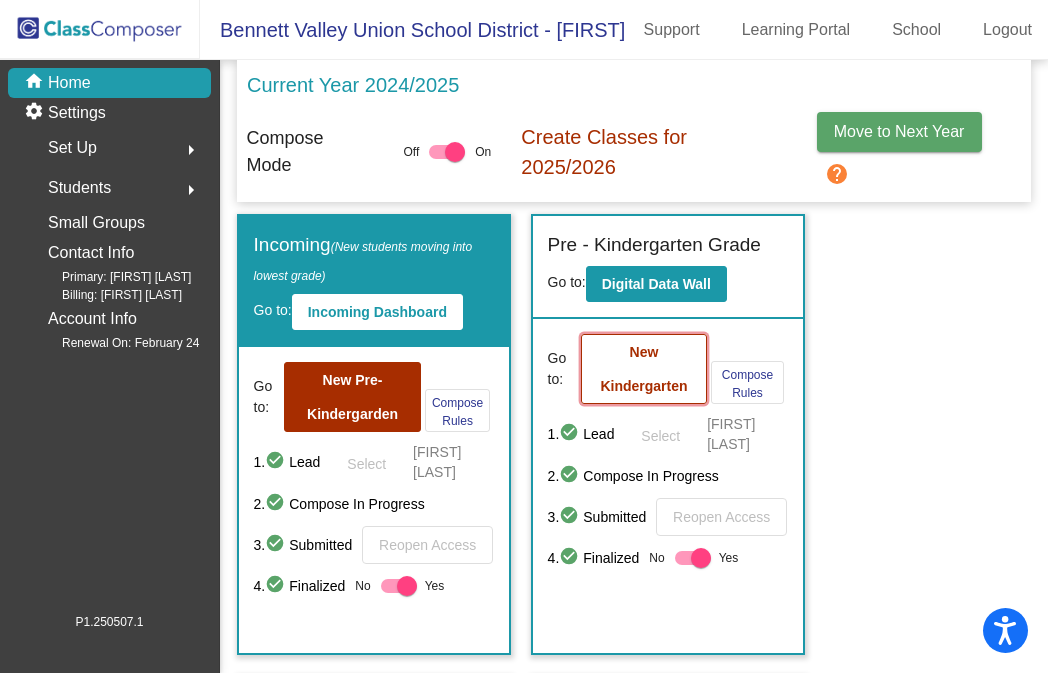 click on "New Kindergarten" 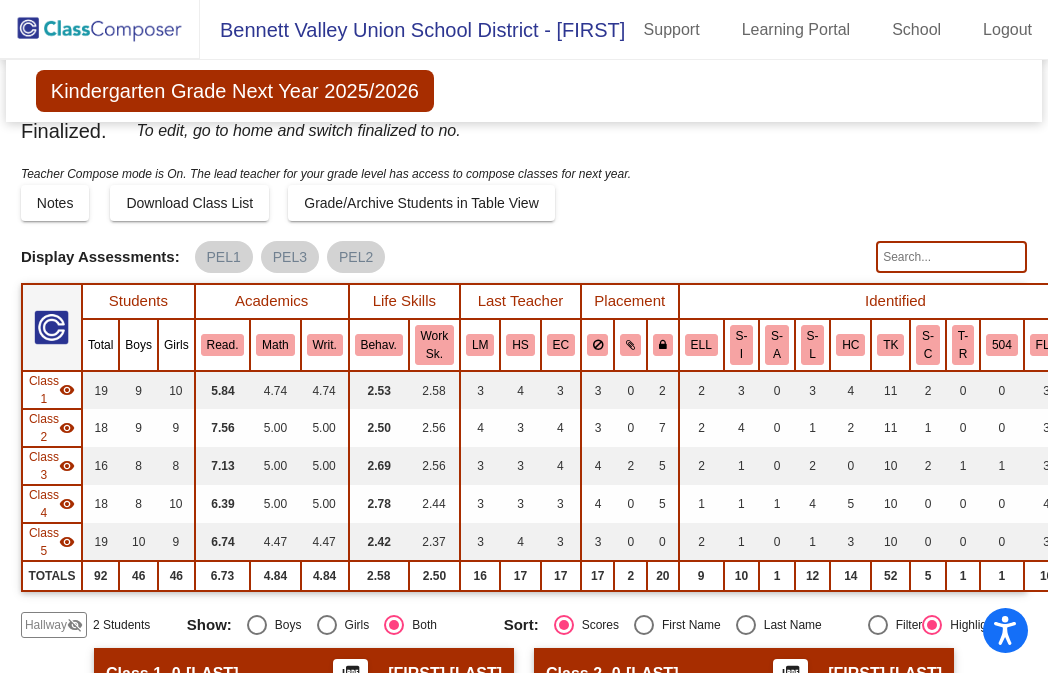 scroll, scrollTop: 20, scrollLeft: 0, axis: vertical 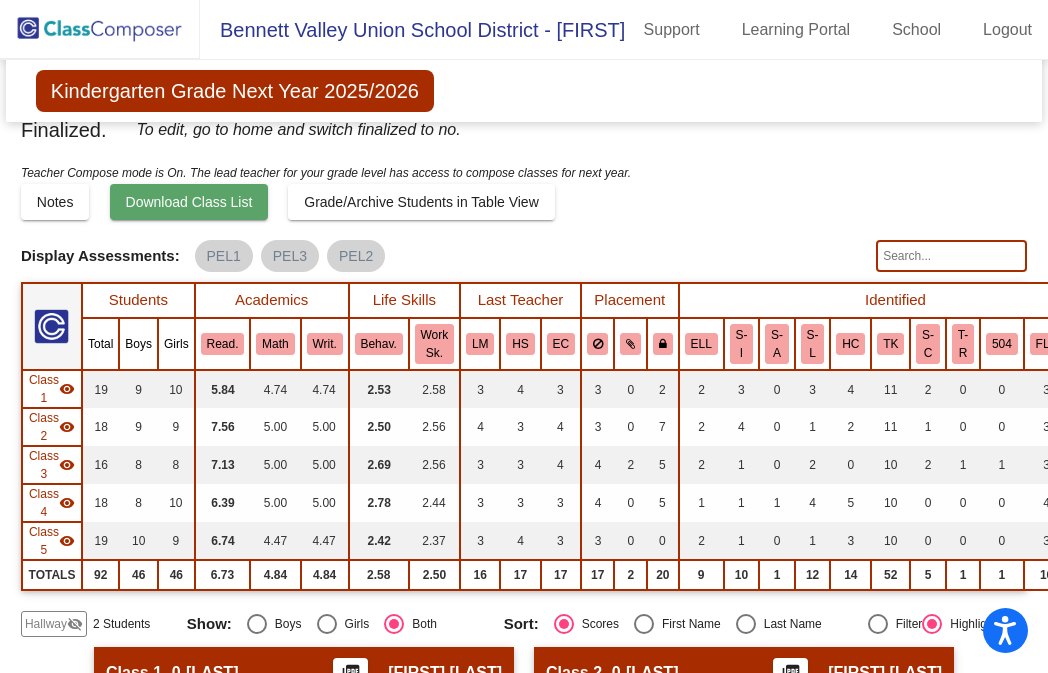 click on "Download Class List" 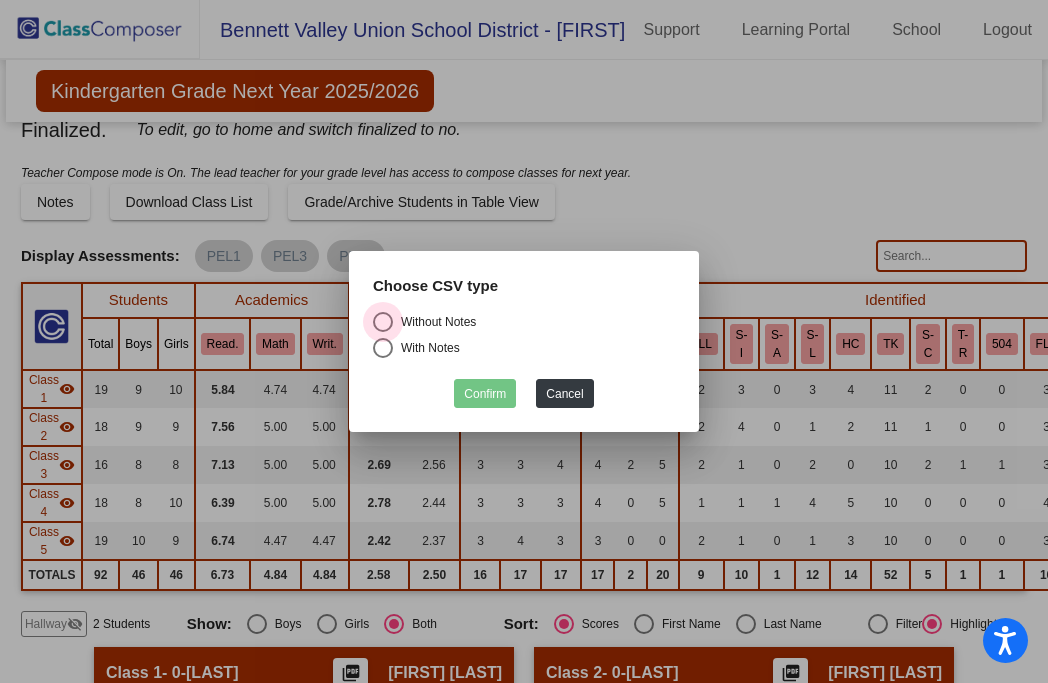 click at bounding box center (383, 322) 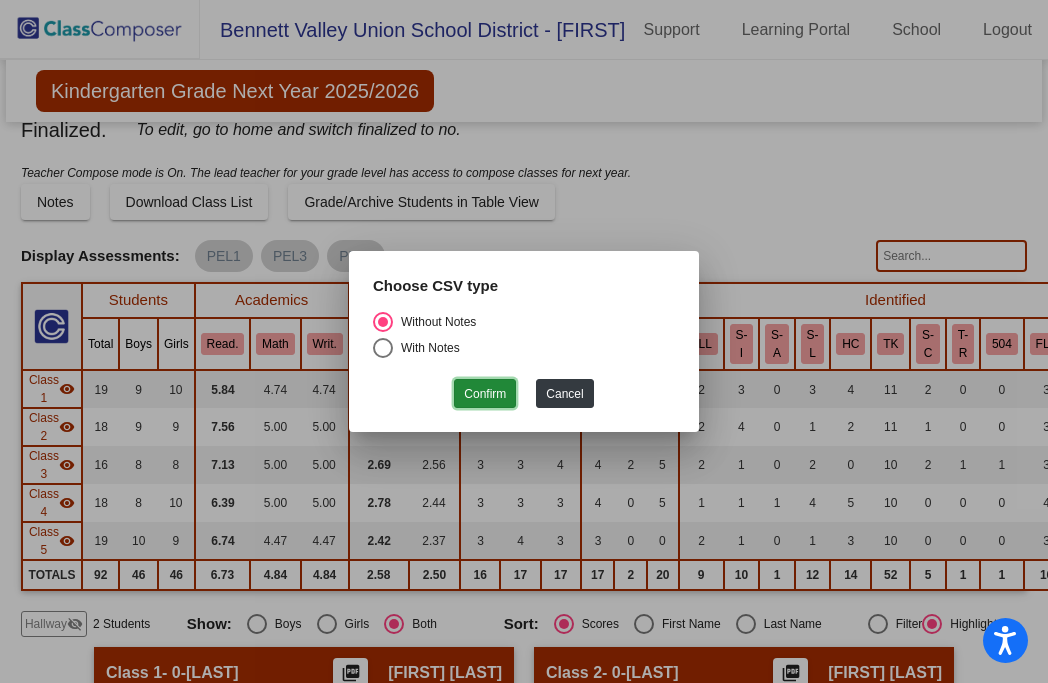 click on "Confirm" at bounding box center [485, 393] 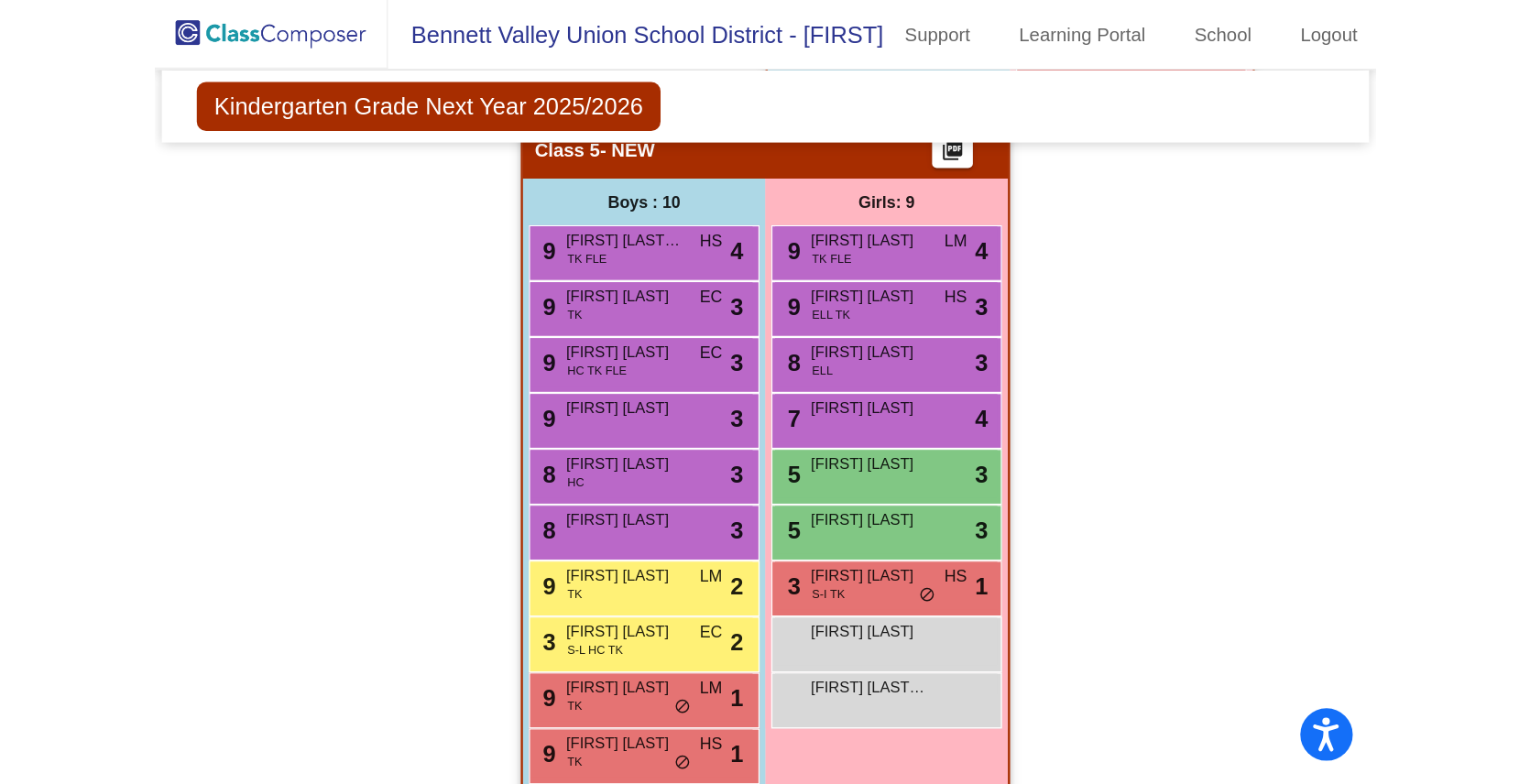 scroll, scrollTop: 1623, scrollLeft: 0, axis: vertical 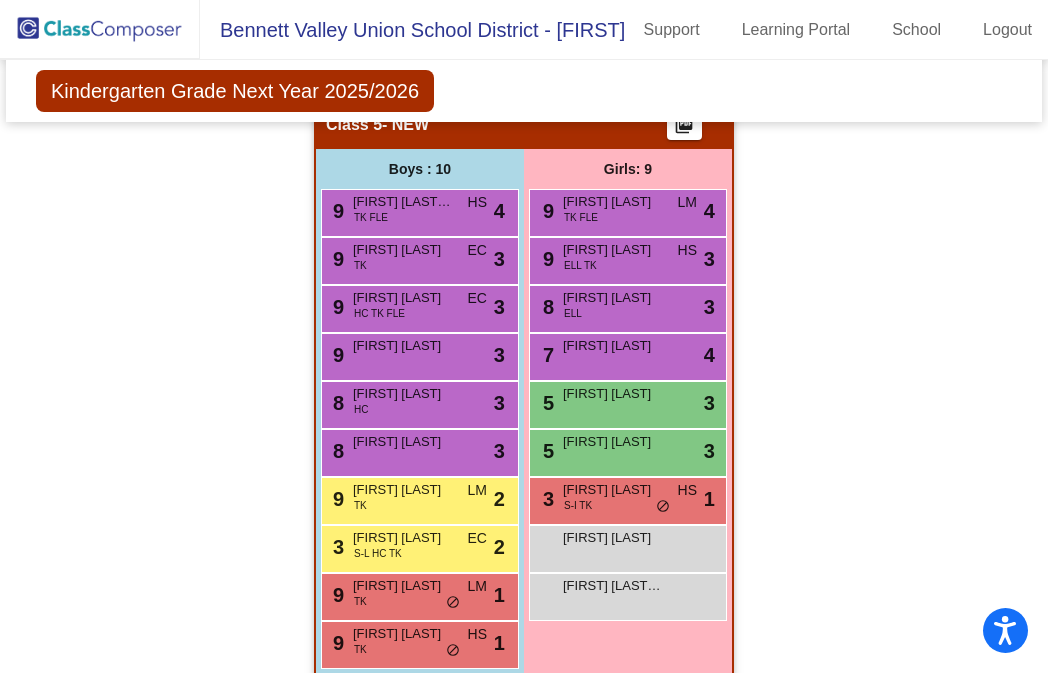 drag, startPoint x: 588, startPoint y: 603, endPoint x: 611, endPoint y: 619, distance: 28.01785 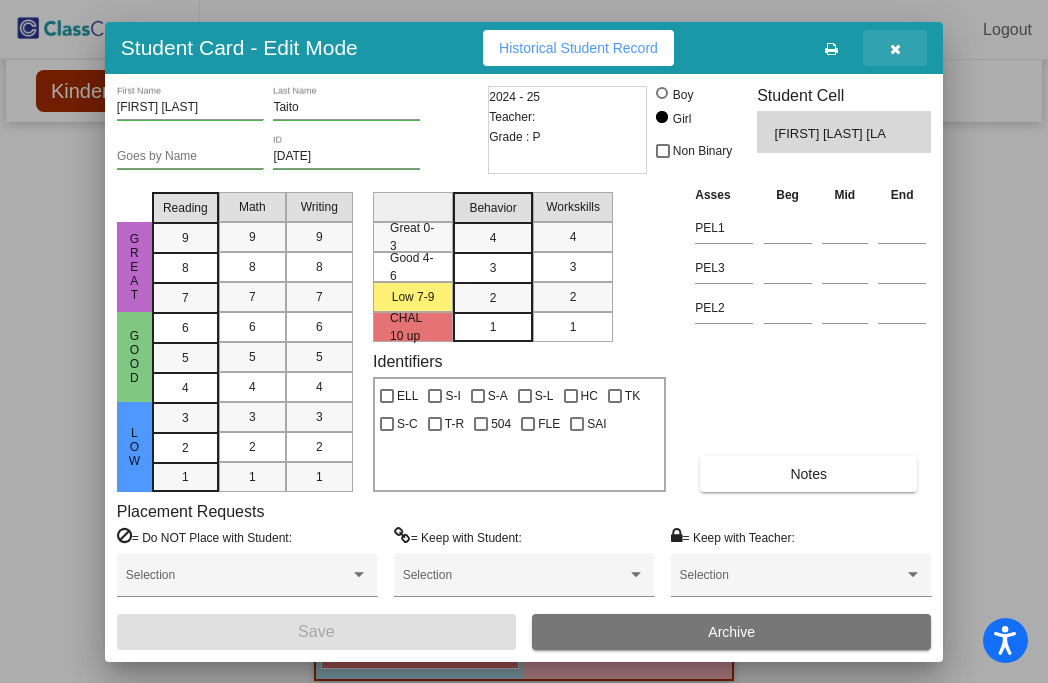 click at bounding box center (895, 49) 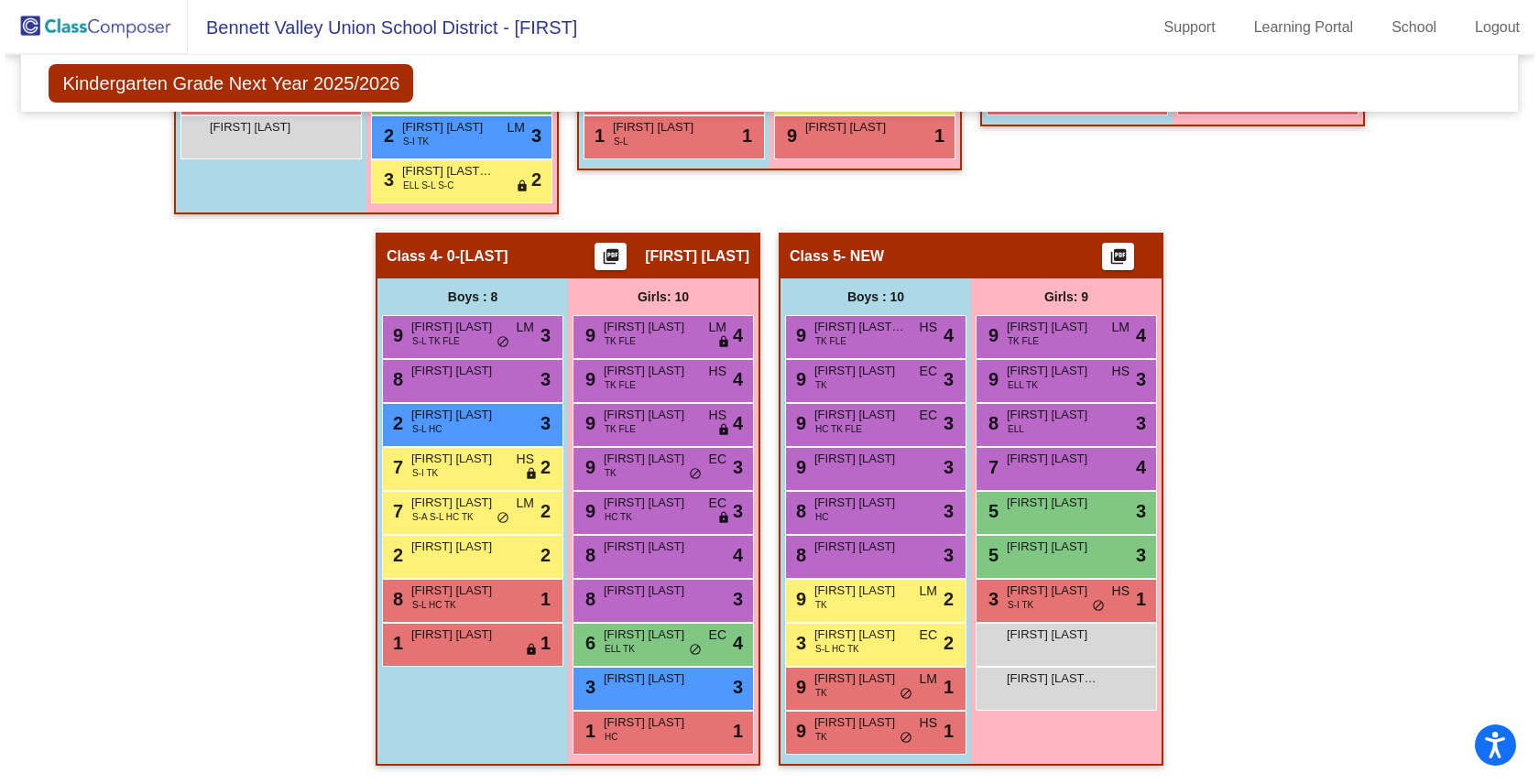 scroll, scrollTop: 877, scrollLeft: 0, axis: vertical 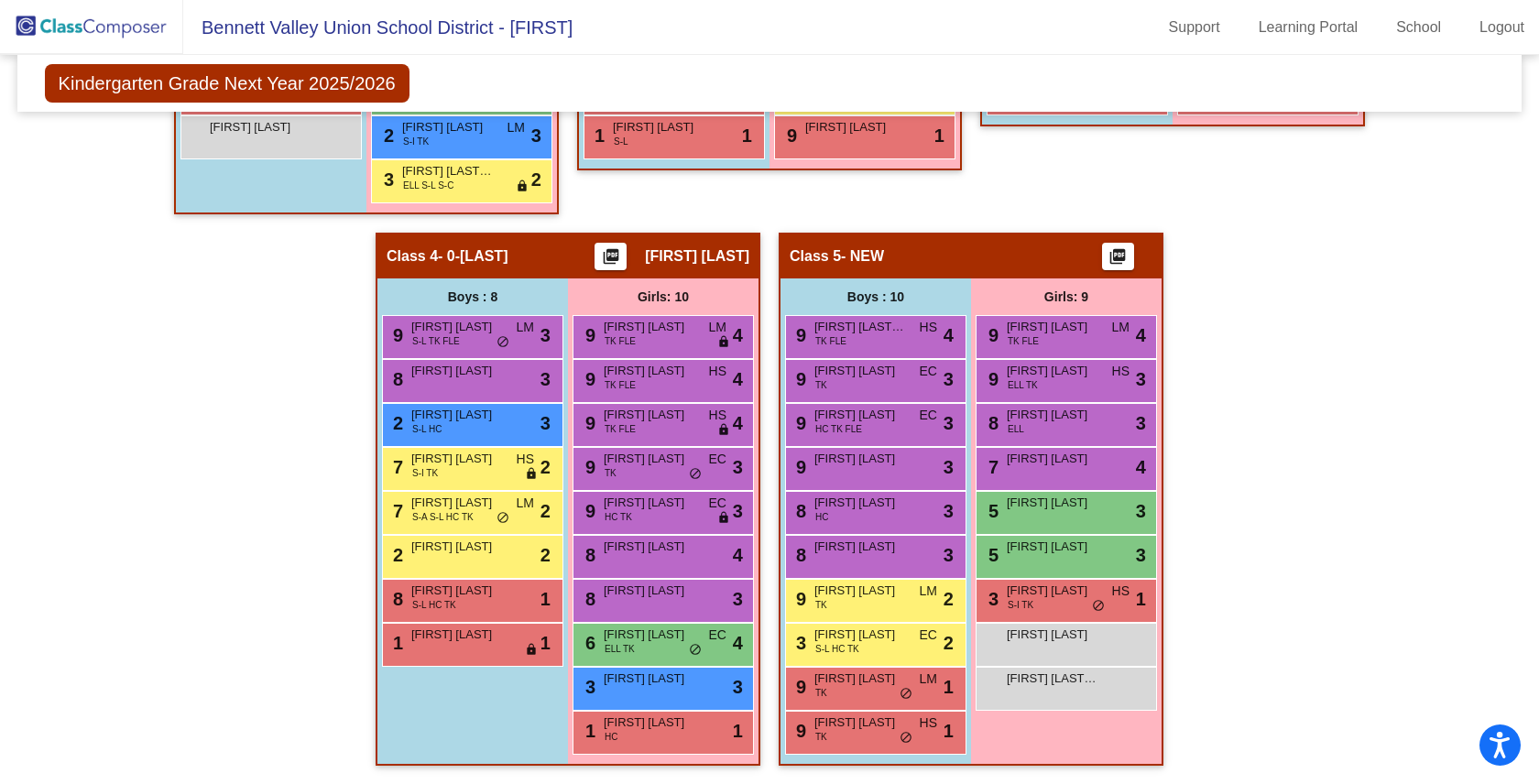 click 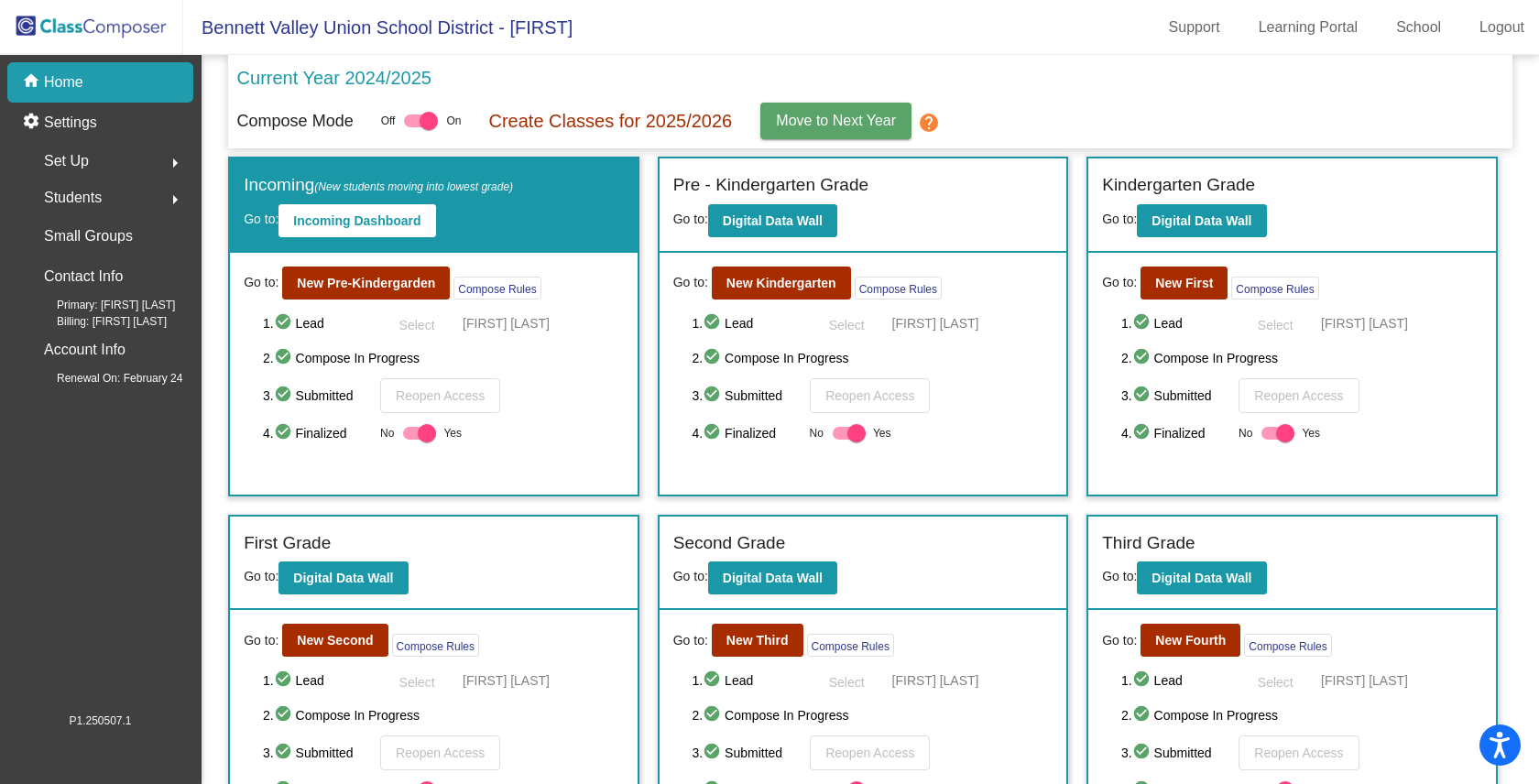 scroll, scrollTop: 1, scrollLeft: 0, axis: vertical 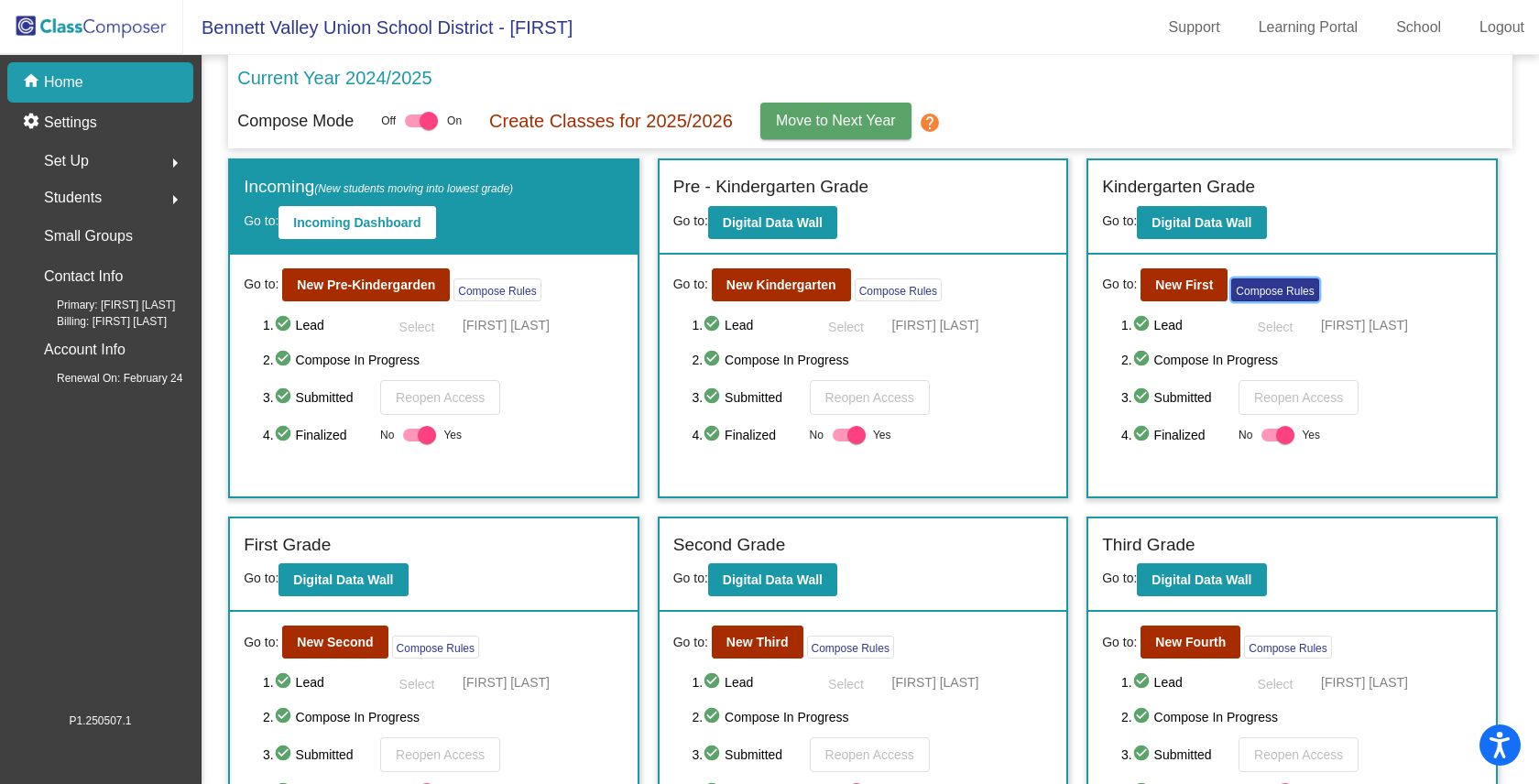 click on "Compose Rules" 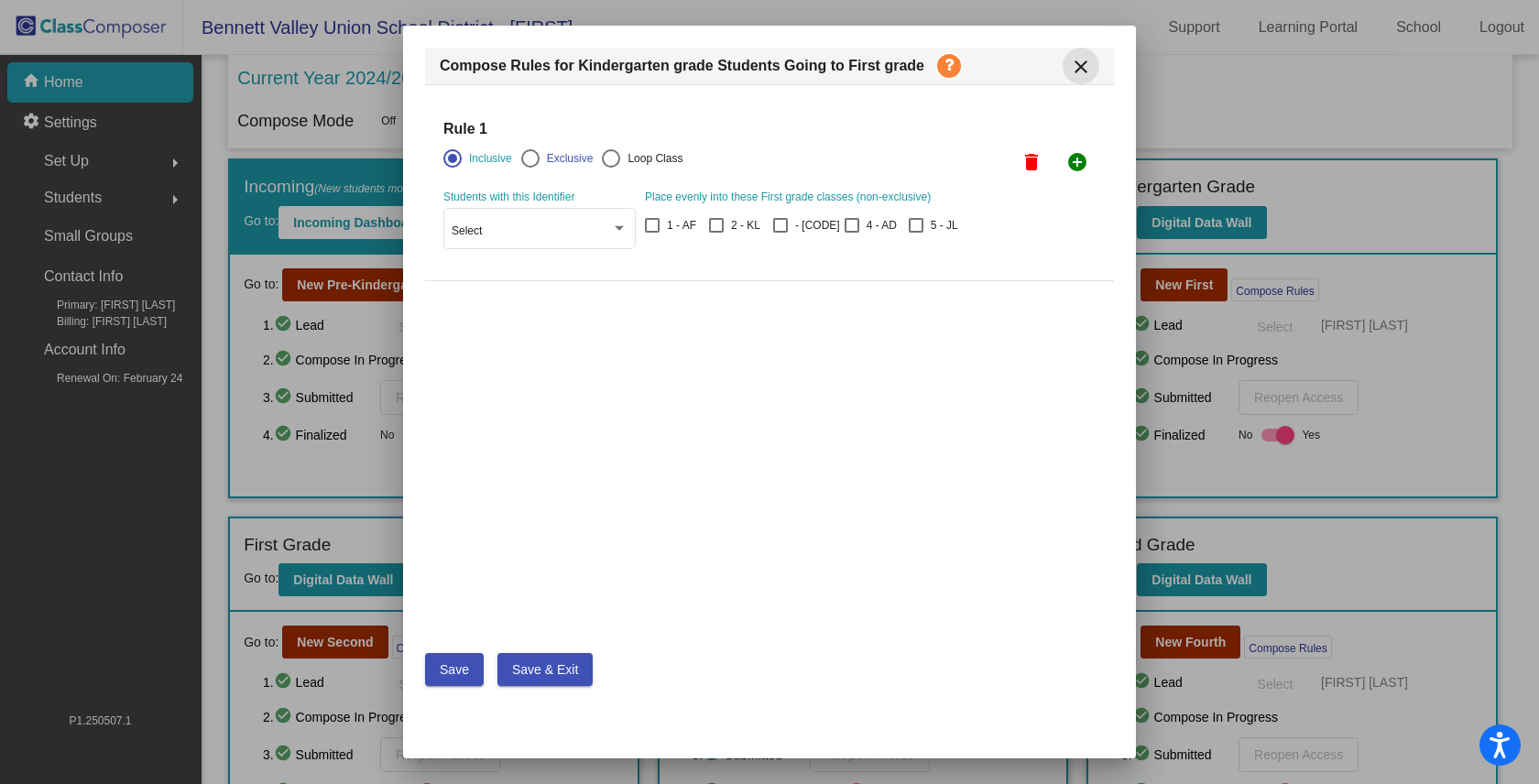 click on "close" at bounding box center (1081, 67) 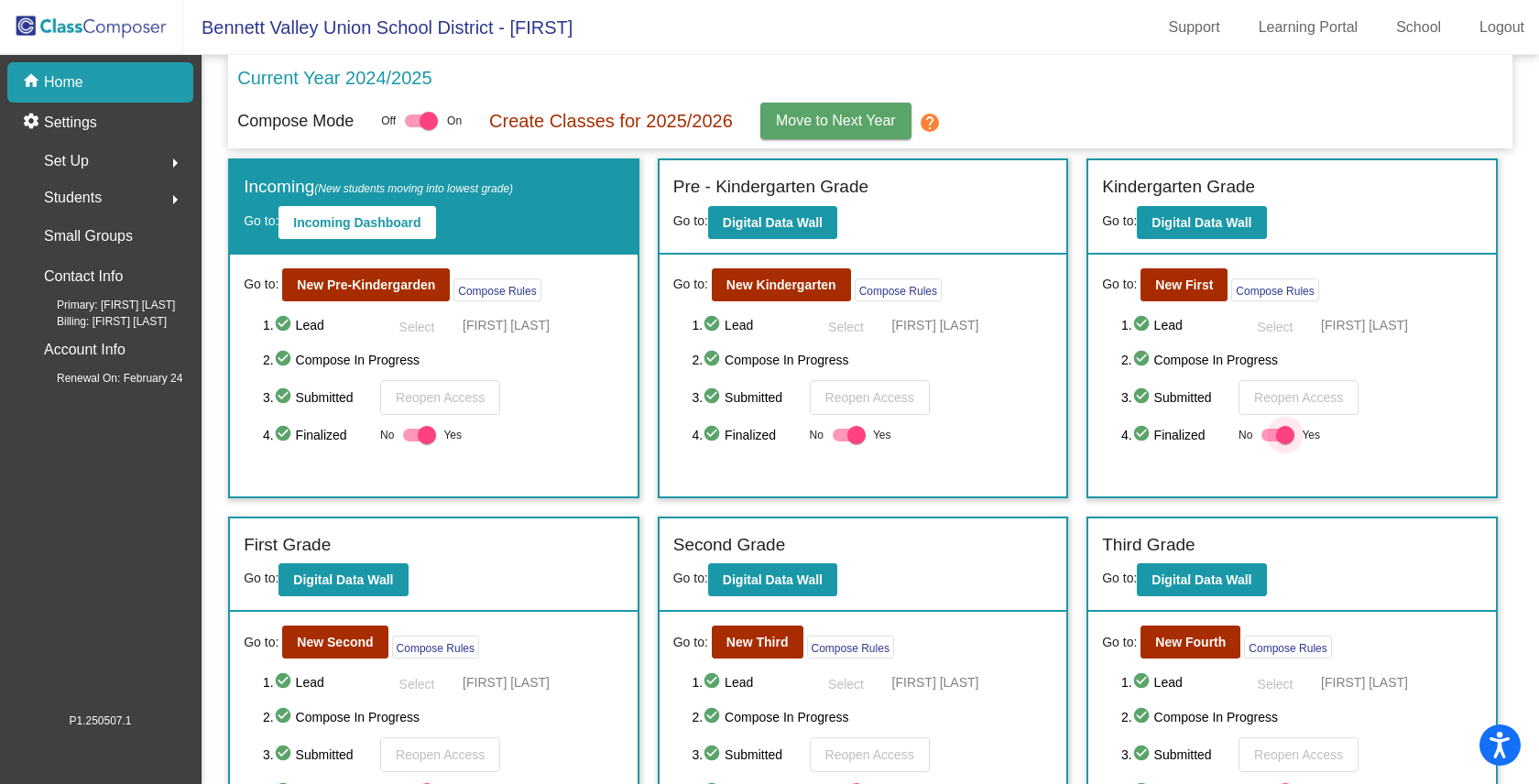click at bounding box center (1285, 435) 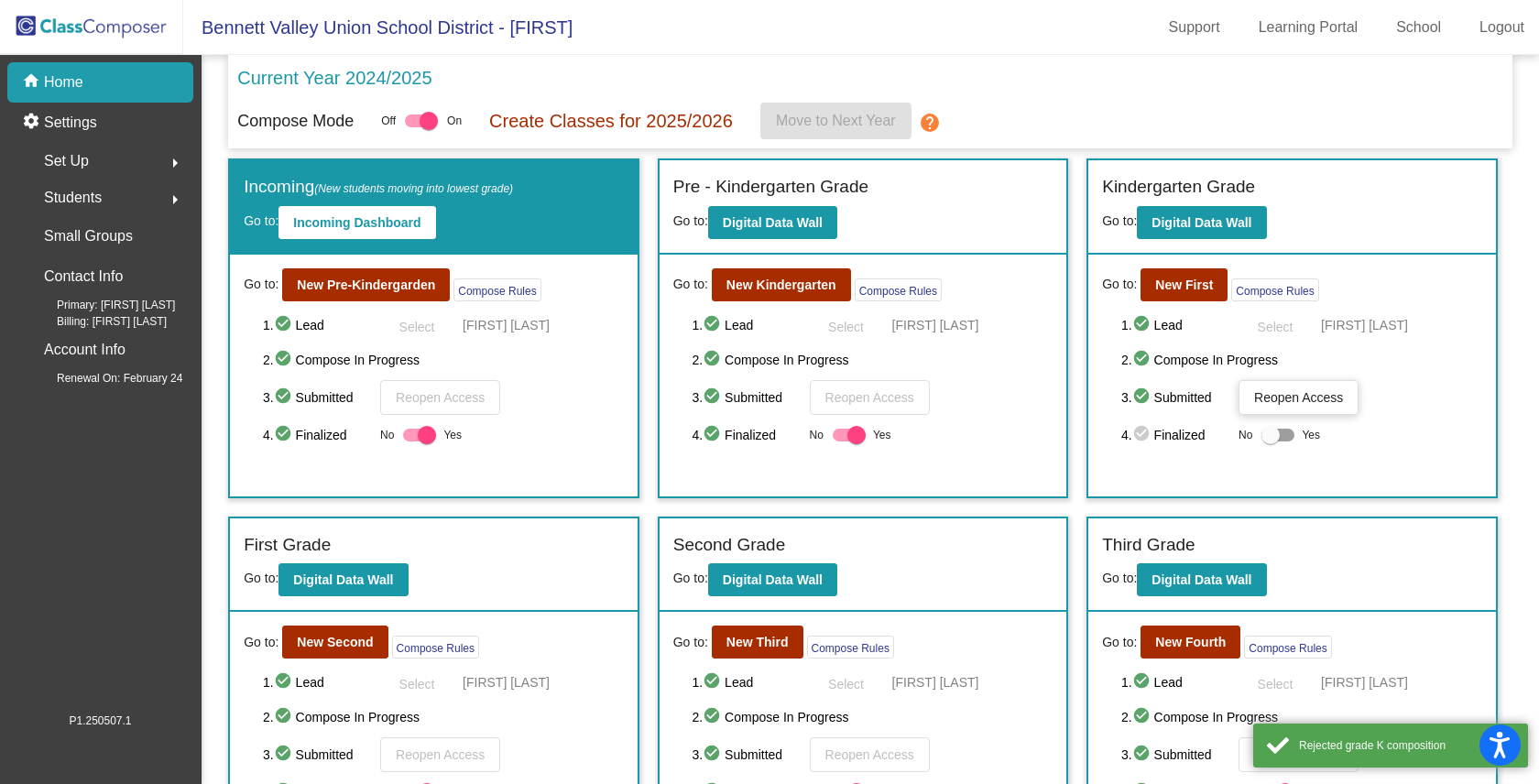 click on "Reopen Access" 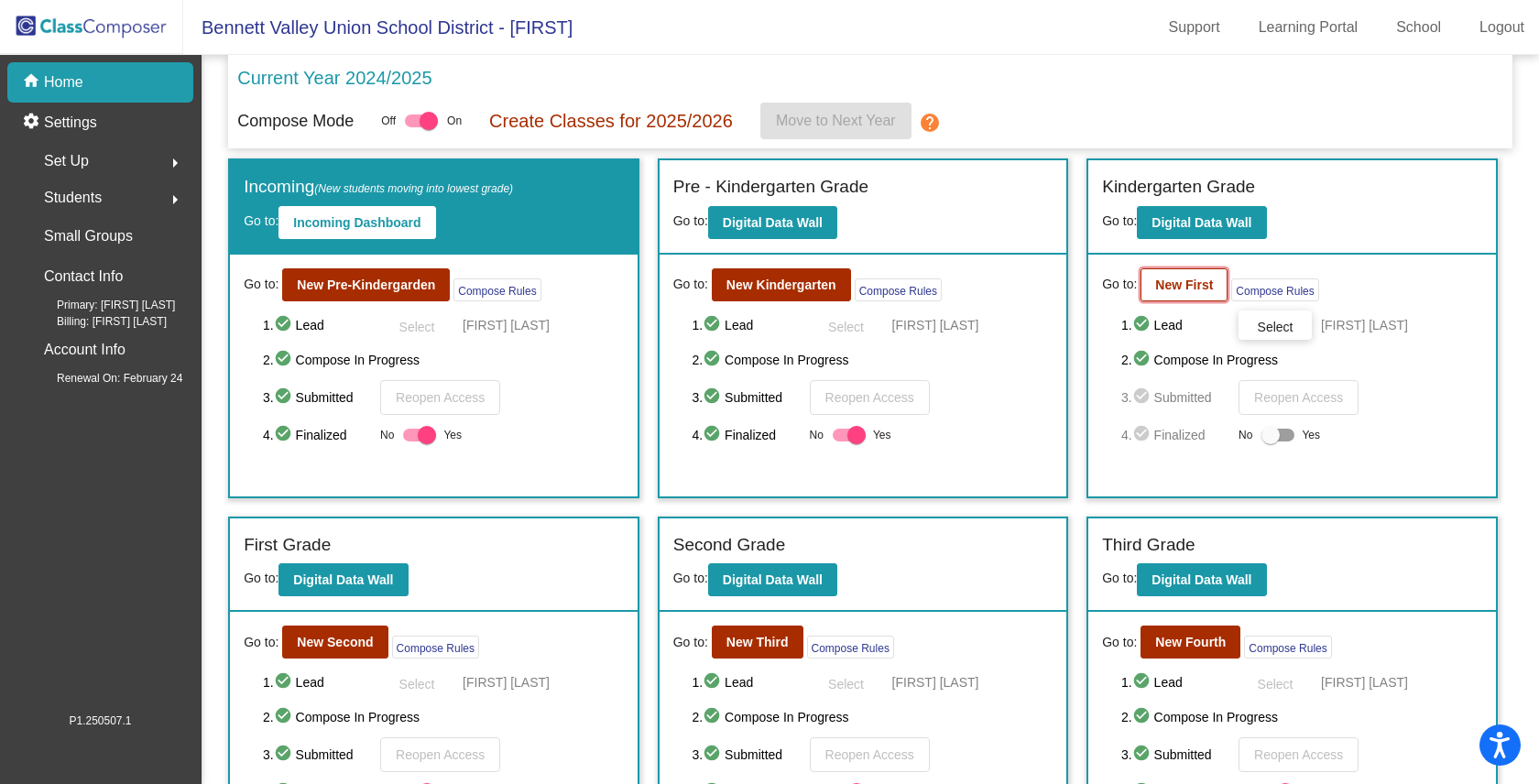 click on "New First" 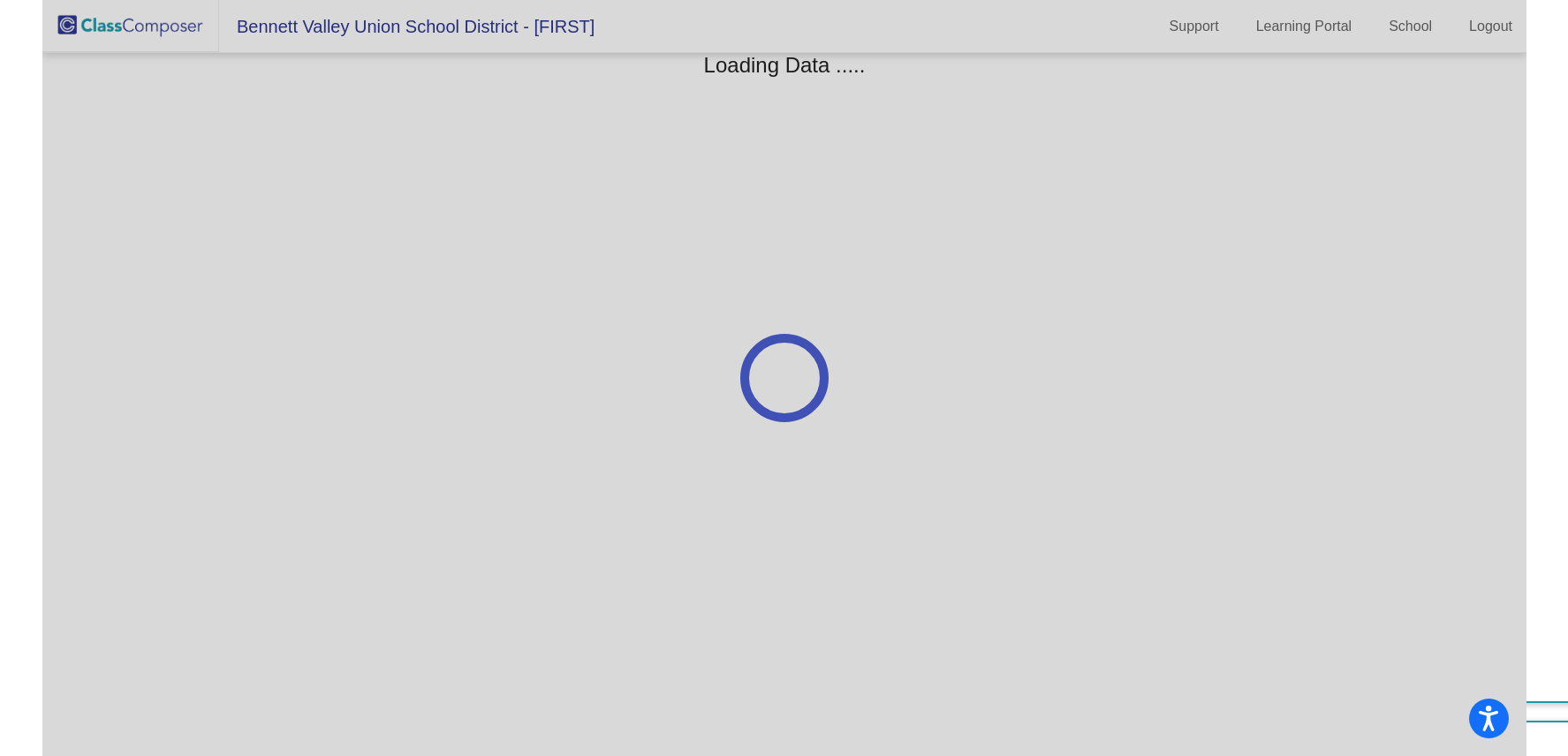 scroll, scrollTop: 0, scrollLeft: 0, axis: both 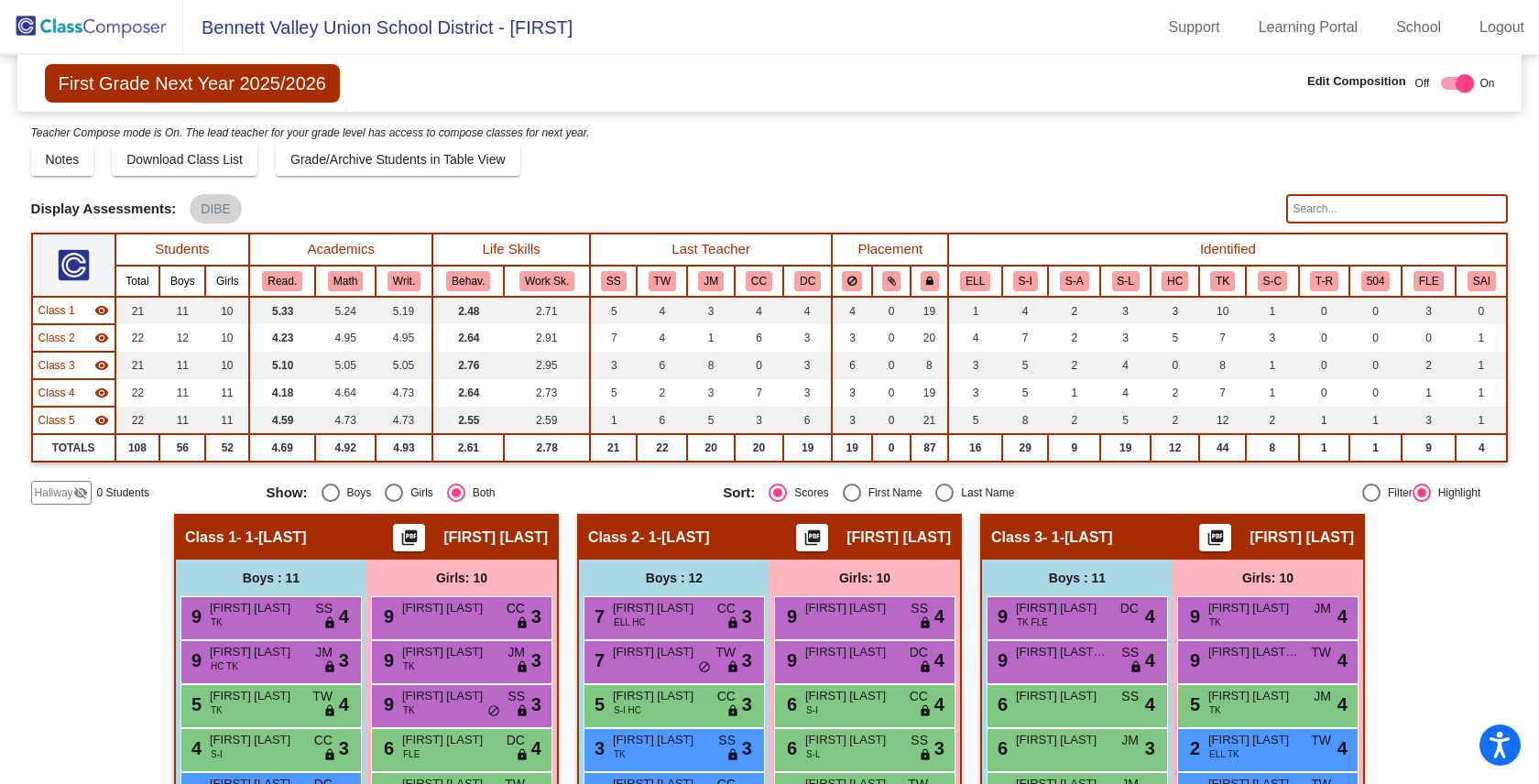 click 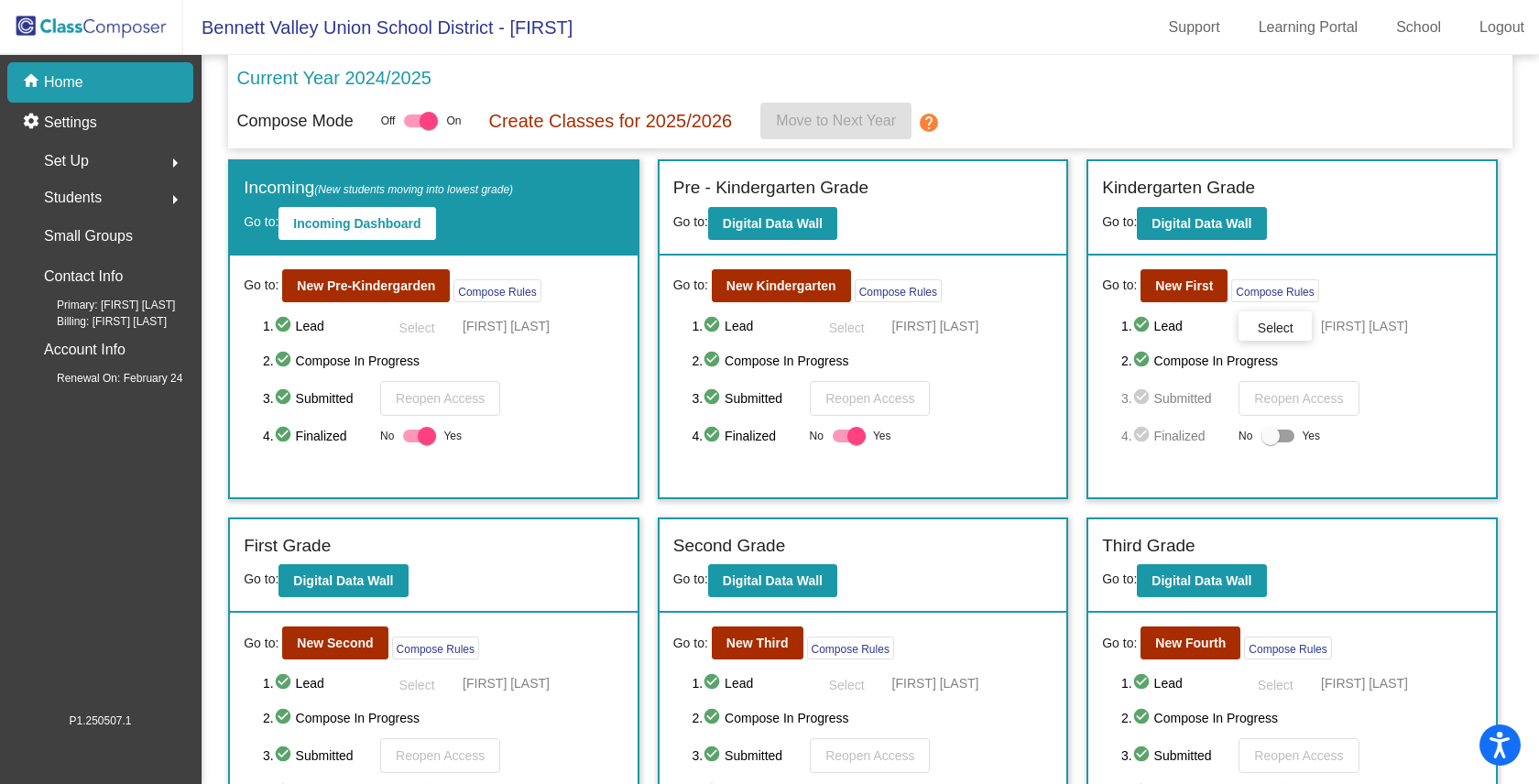 click at bounding box center [1271, 436] 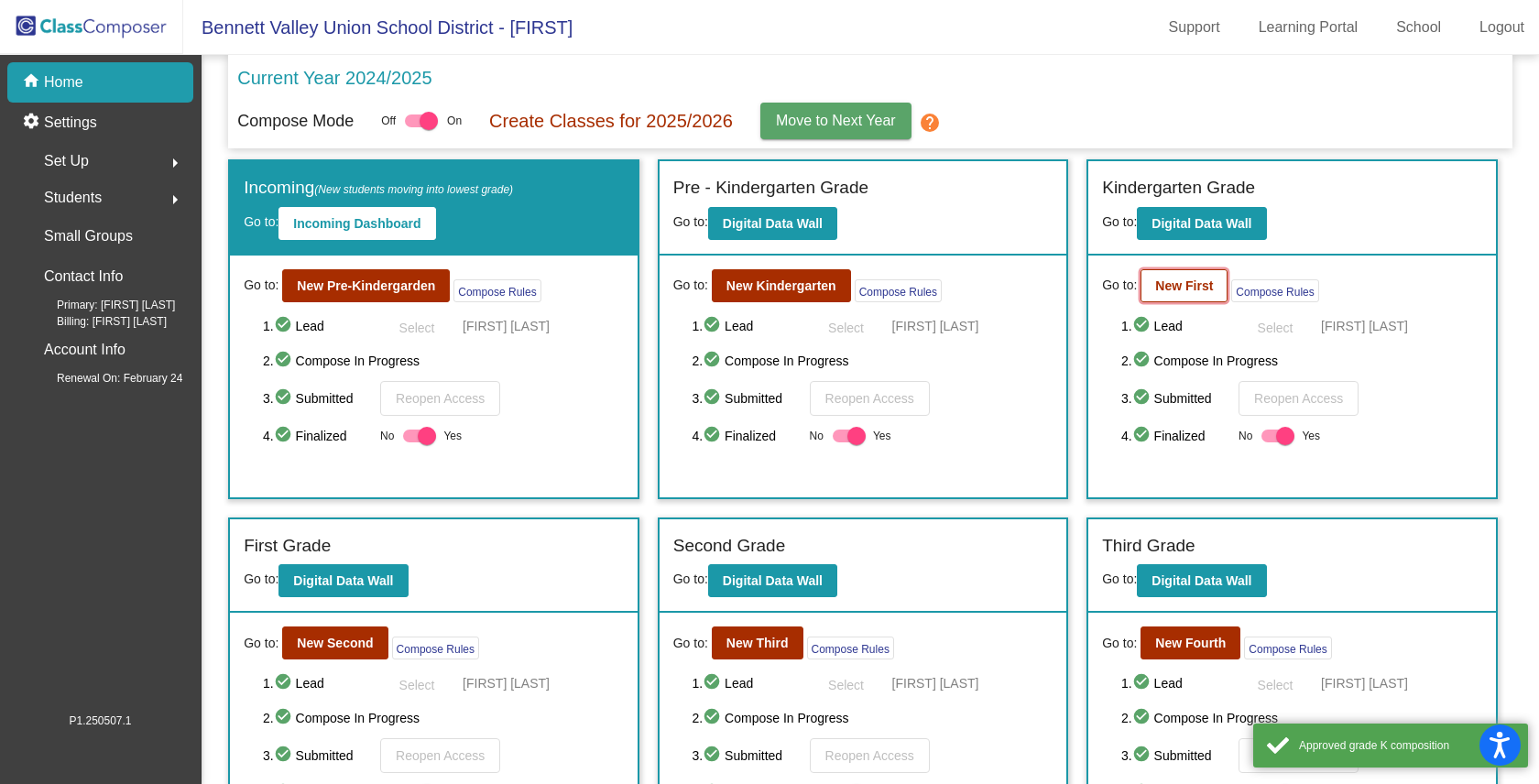 click on "New First" 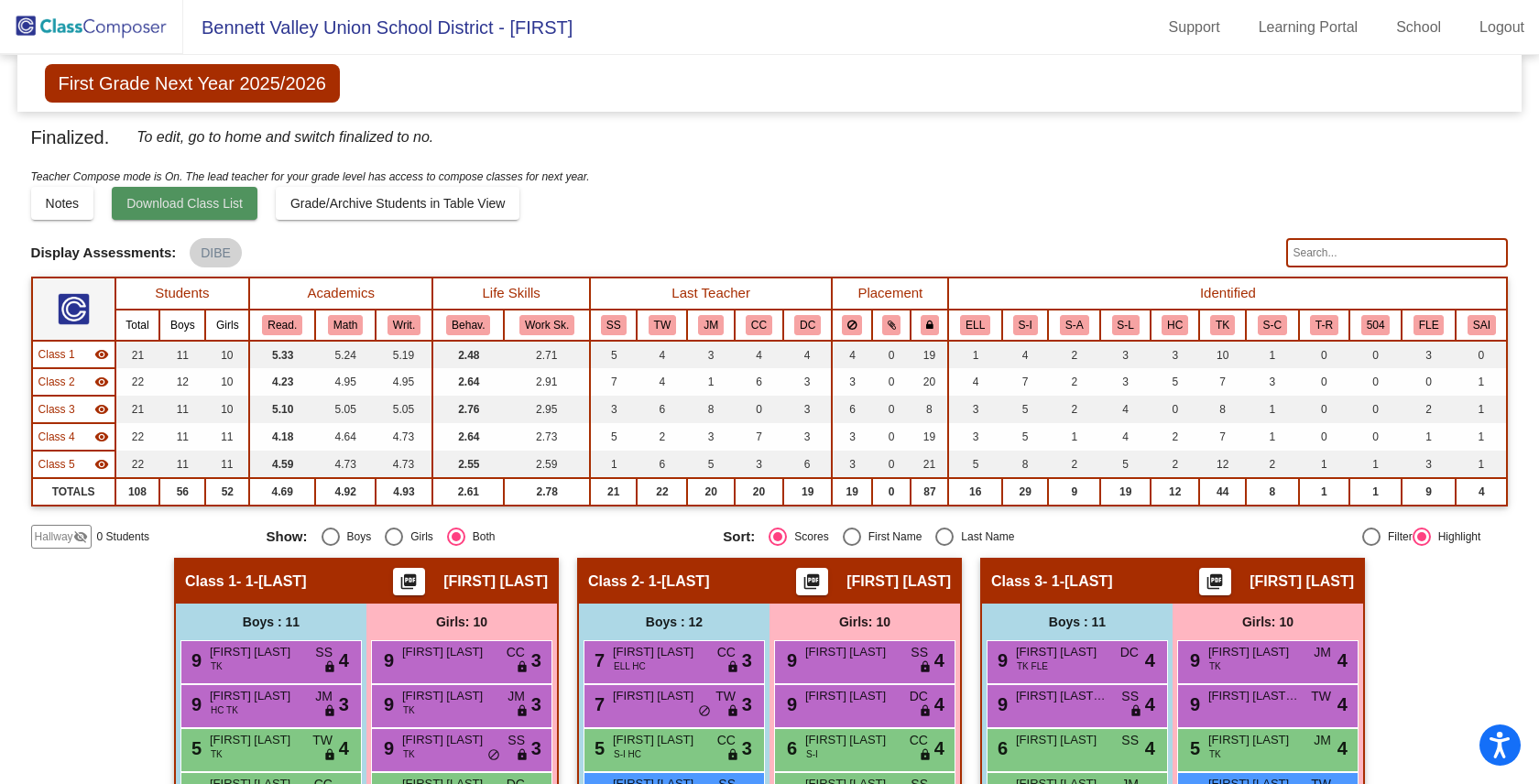 click on "Download Class List" 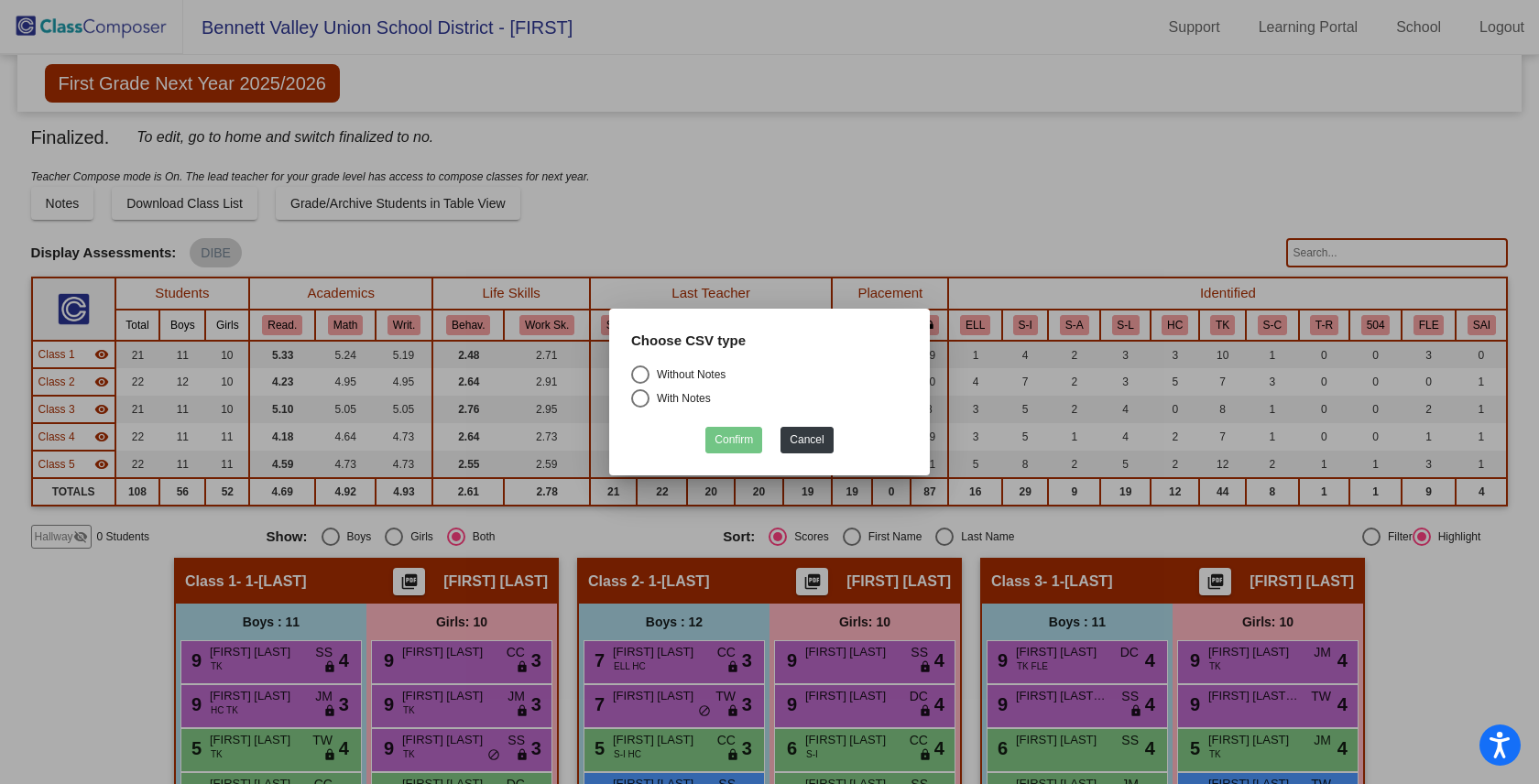 click at bounding box center (640, 375) 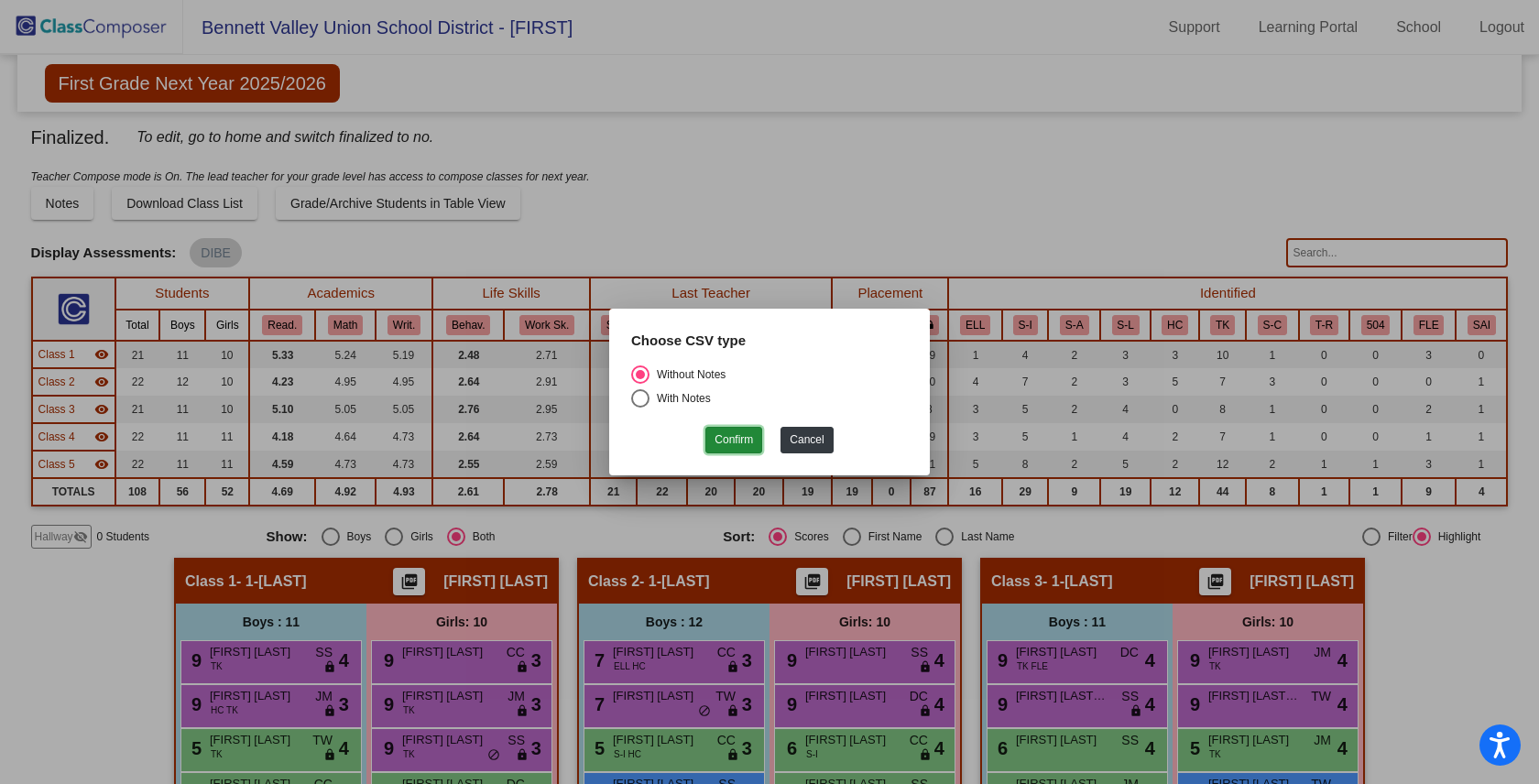 click on "Confirm" at bounding box center [734, 440] 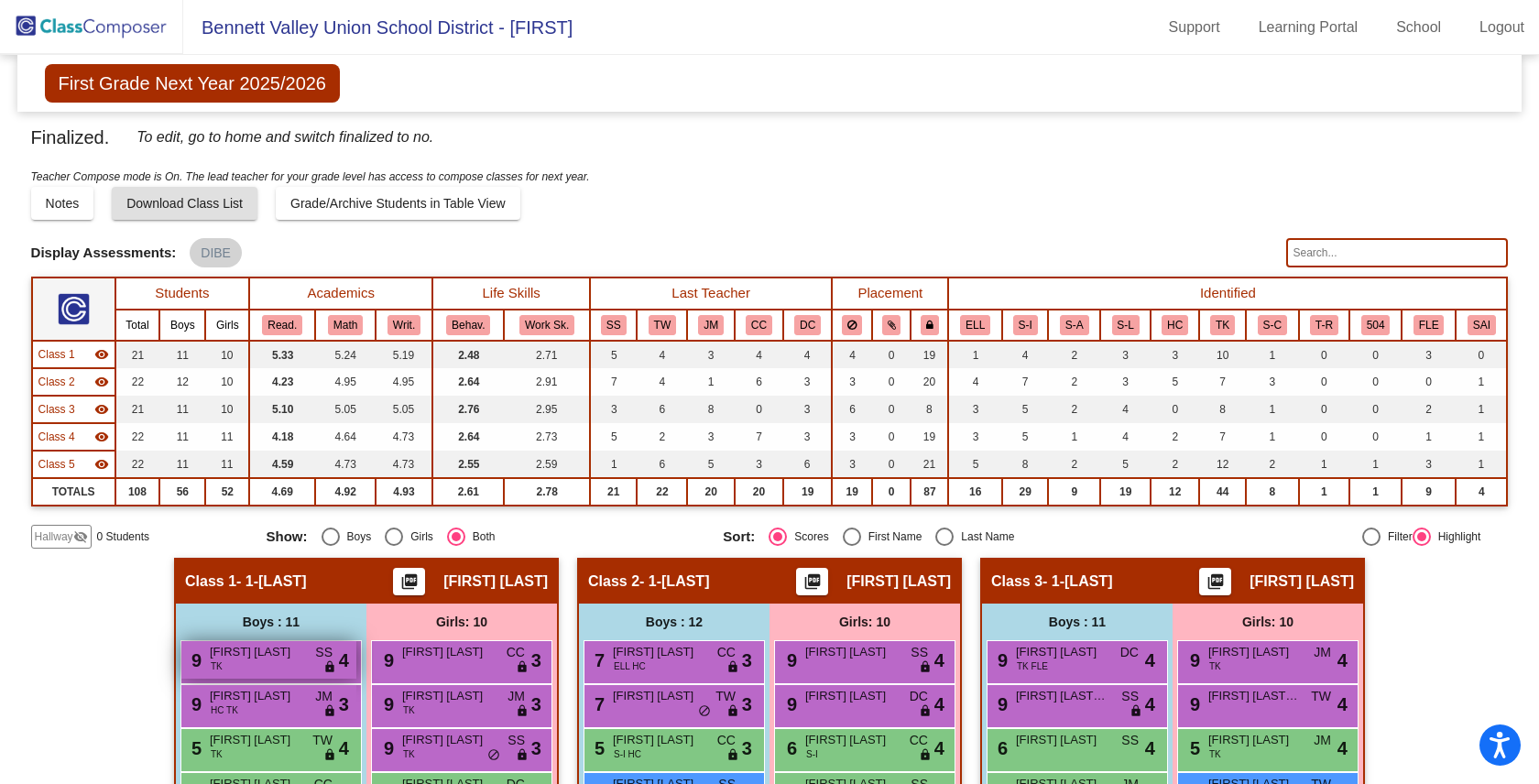 click on "9 [FIRST] [LAST] TK SS lock do_not_disturb_alt 4" at bounding box center [268, 659] 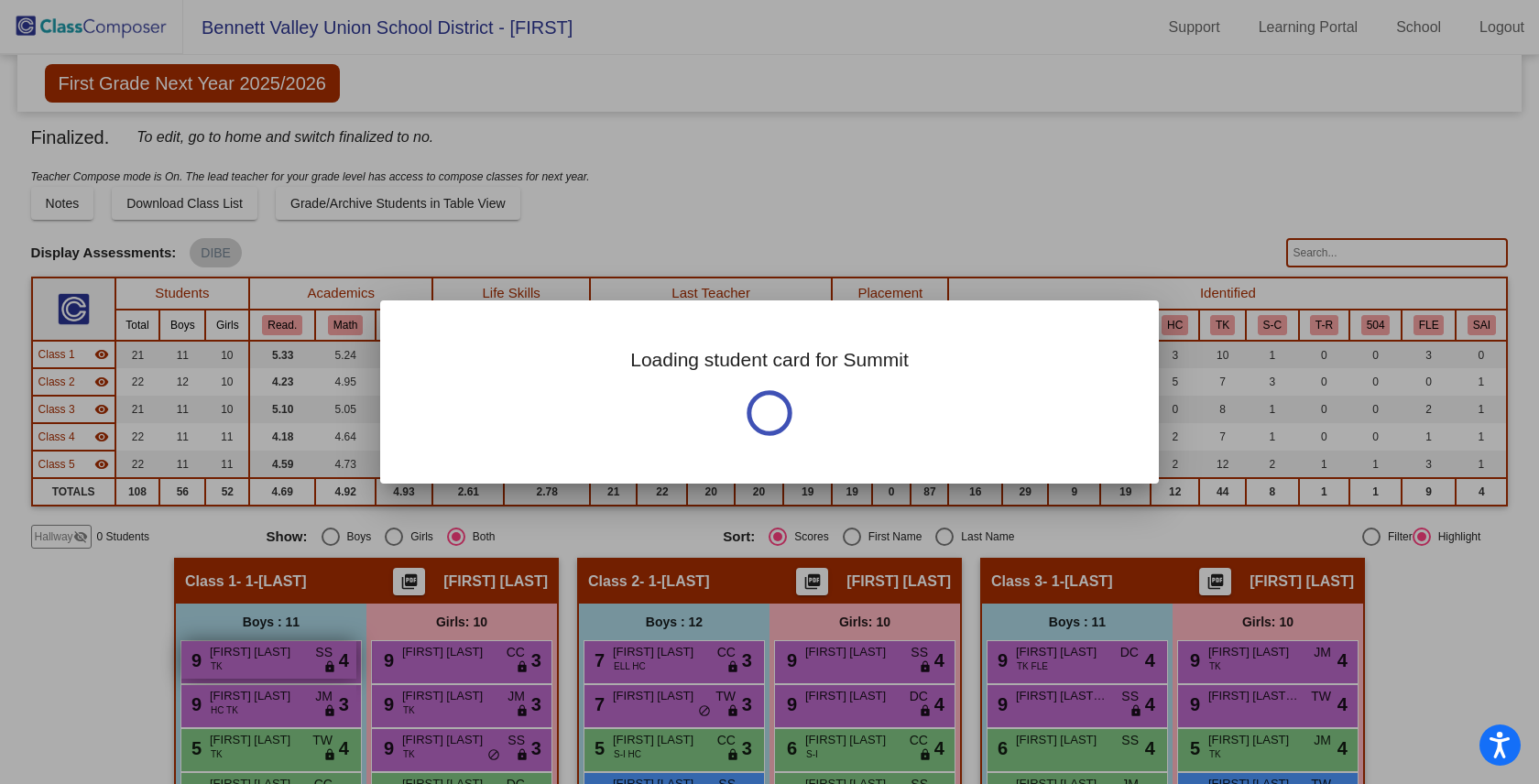 click at bounding box center (770, 392) 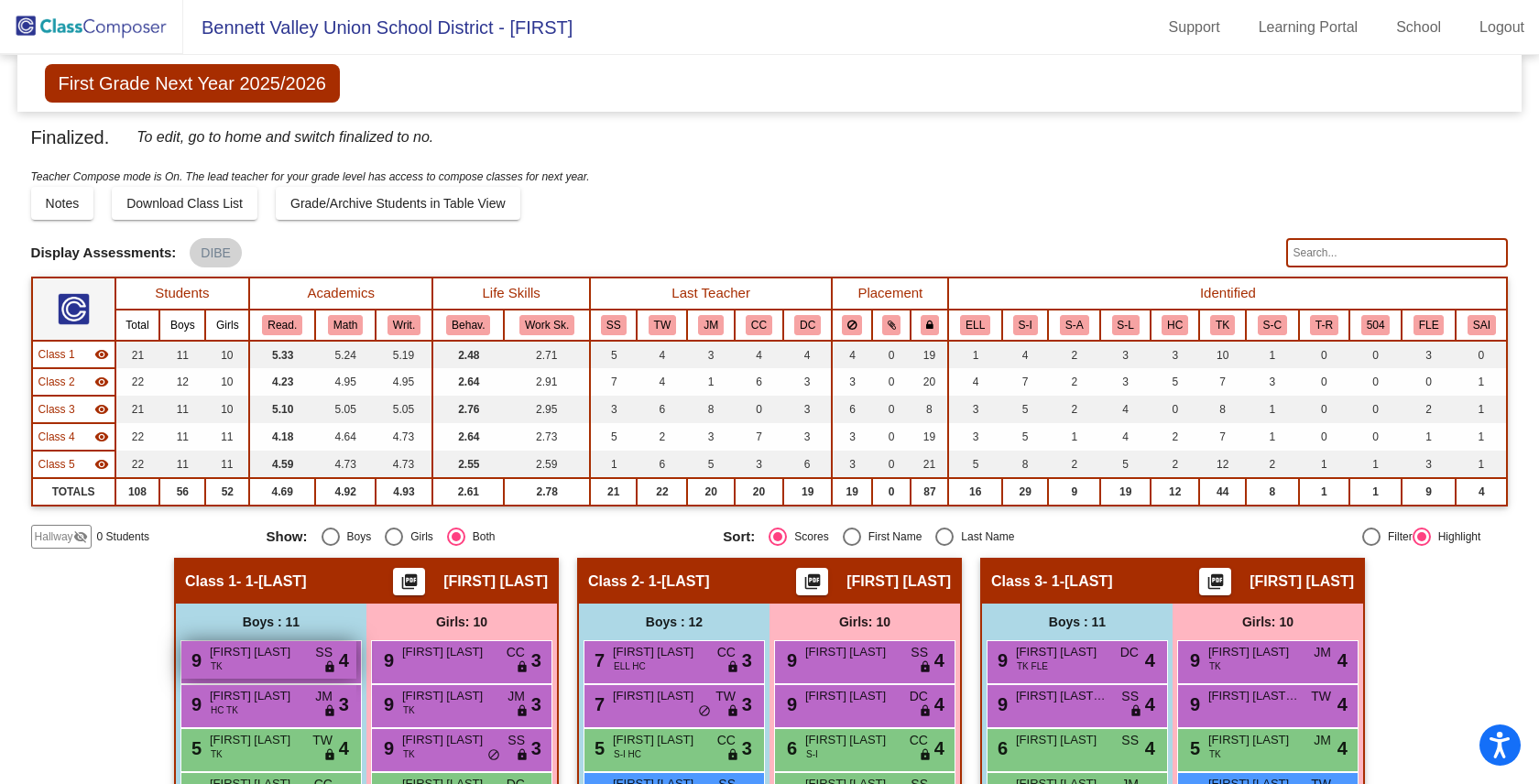 click on "9 [FIRST] [LAST] TK SS lock do_not_disturb_alt 4" at bounding box center (268, 659) 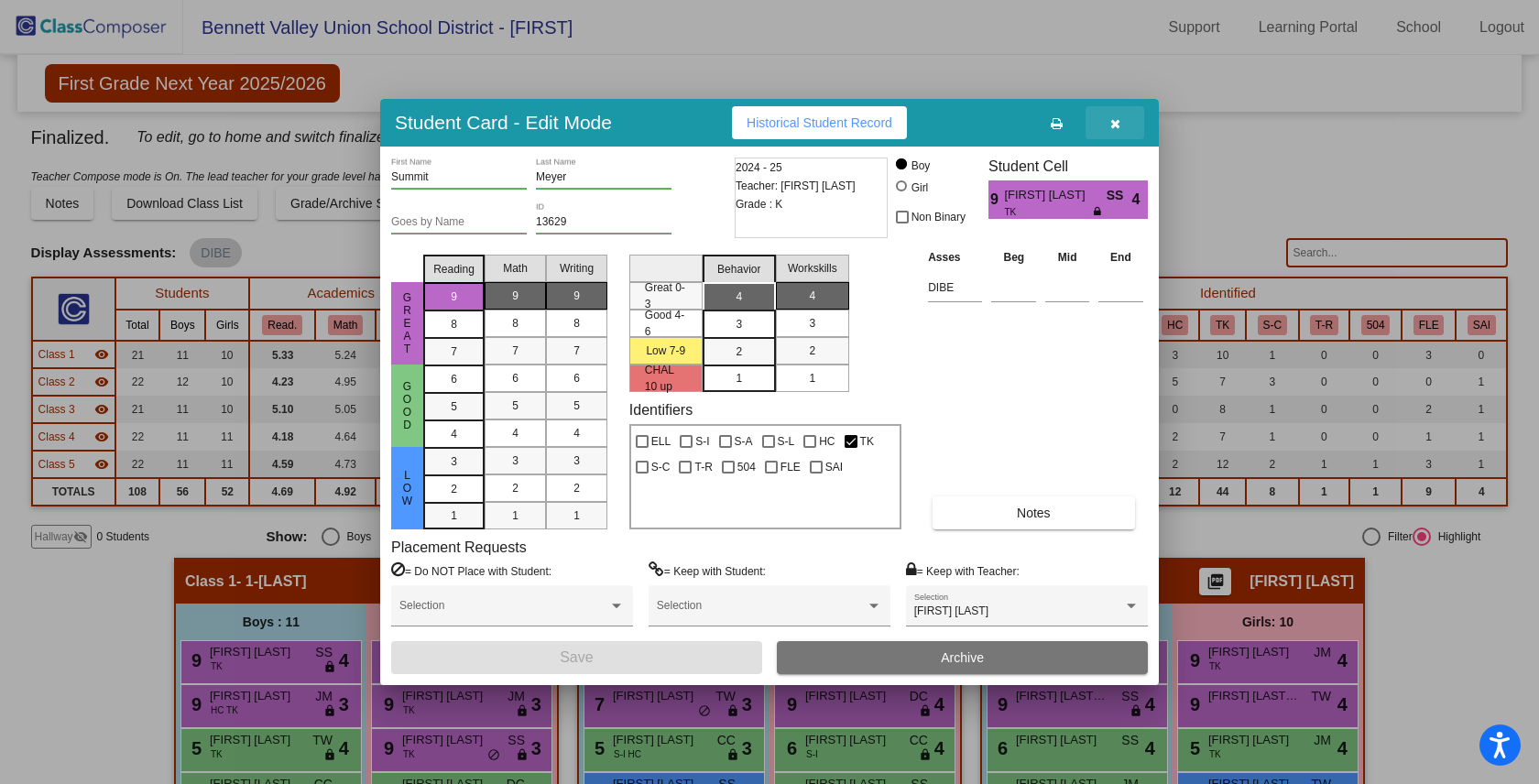 click at bounding box center (1115, 124) 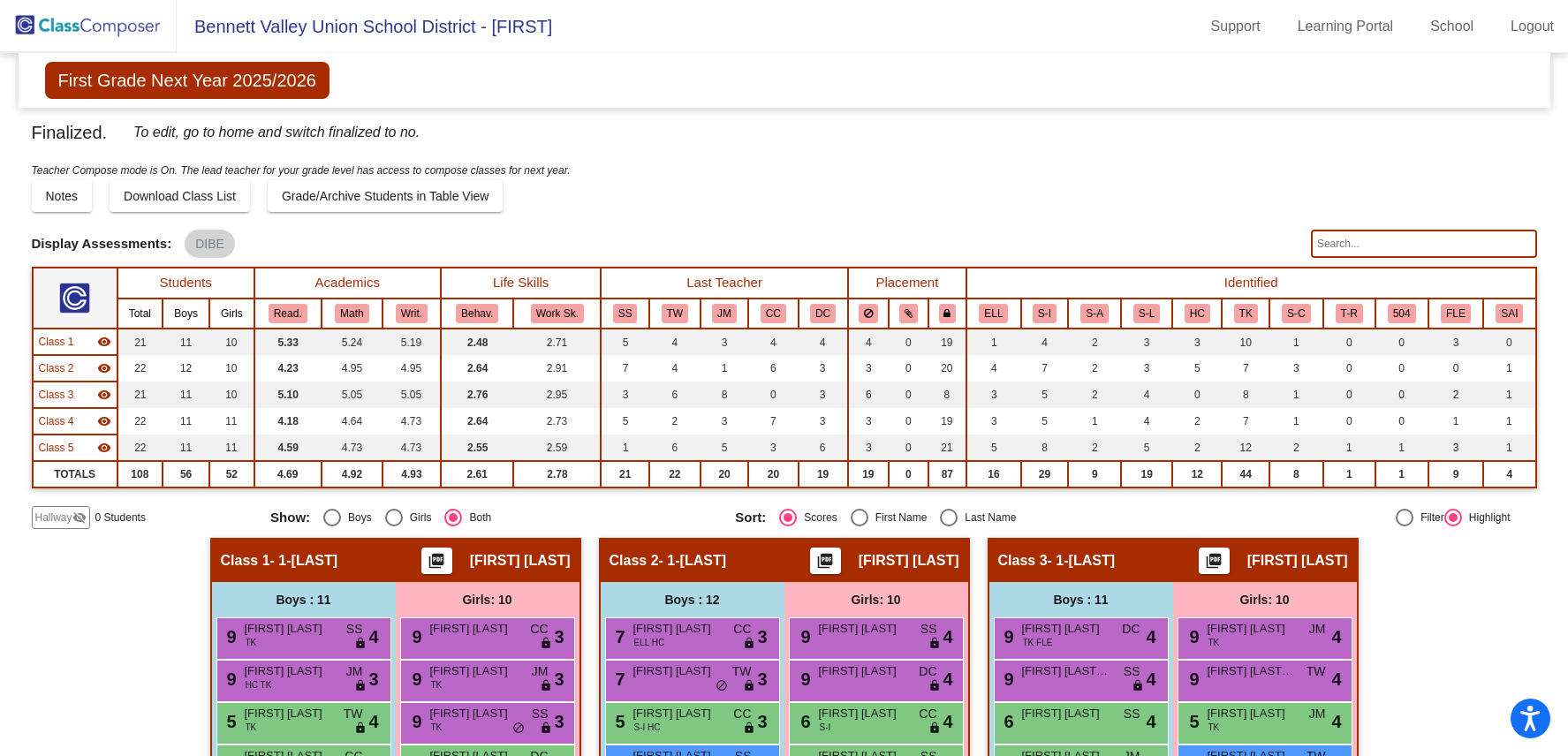 click 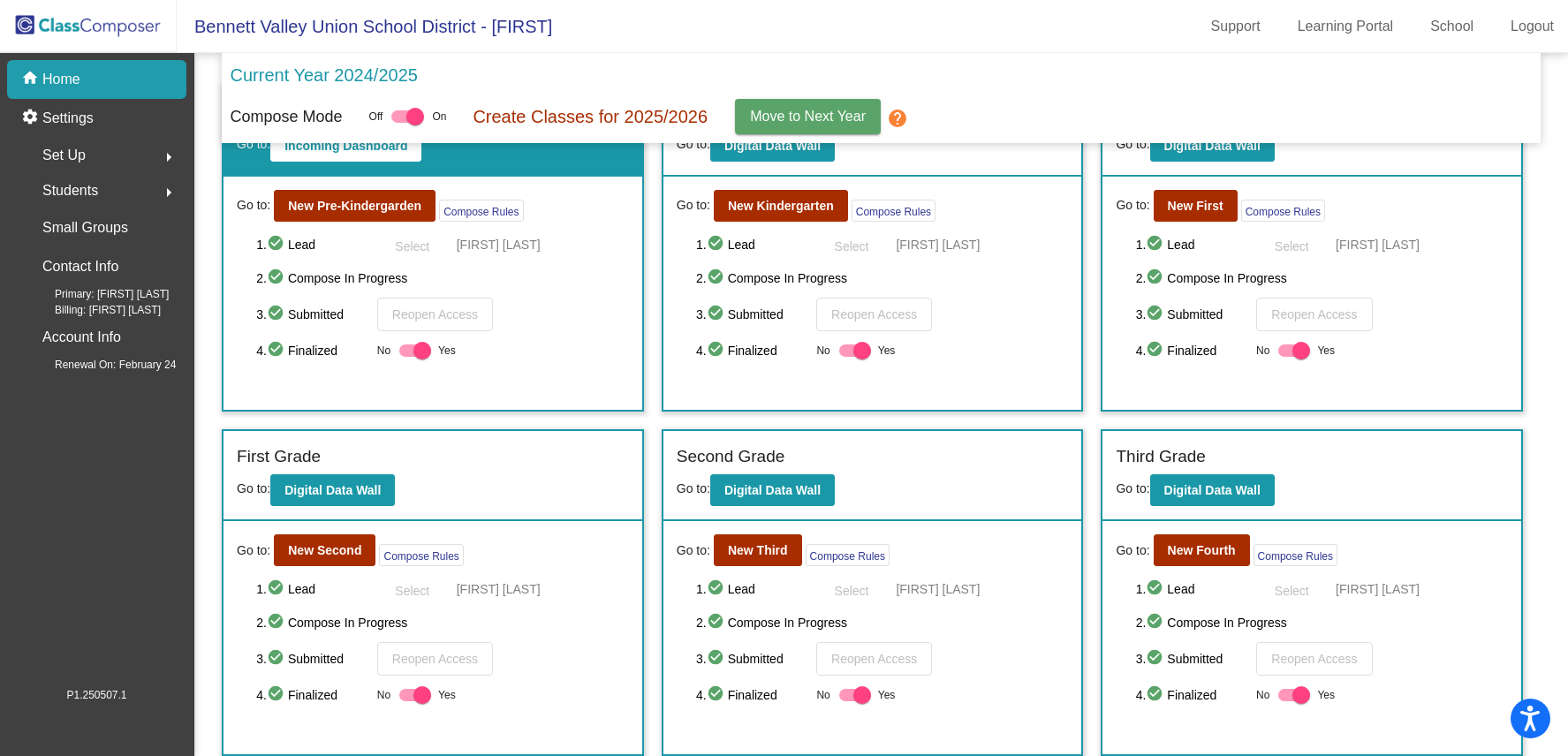 scroll, scrollTop: 0, scrollLeft: 0, axis: both 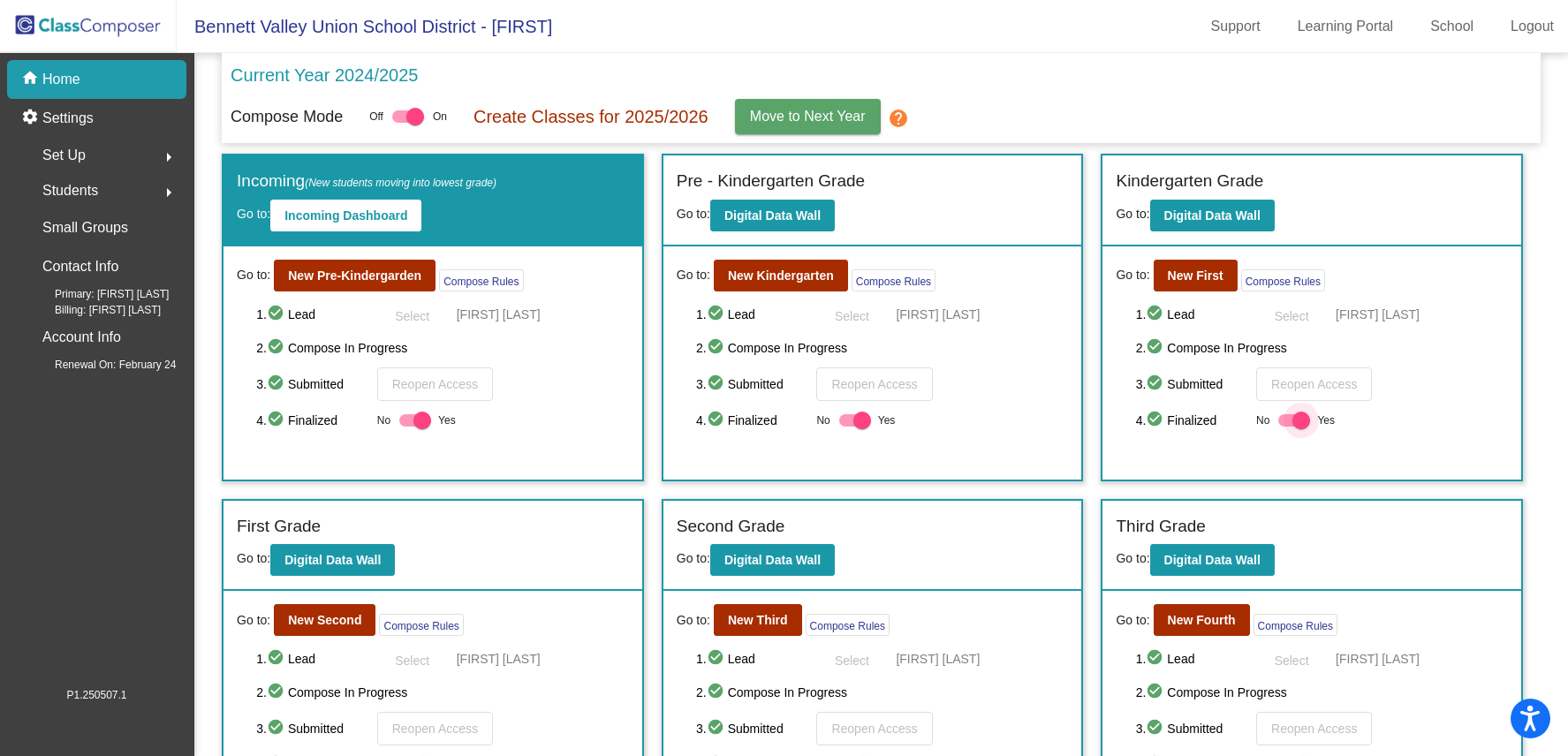 click at bounding box center [1301, 420] 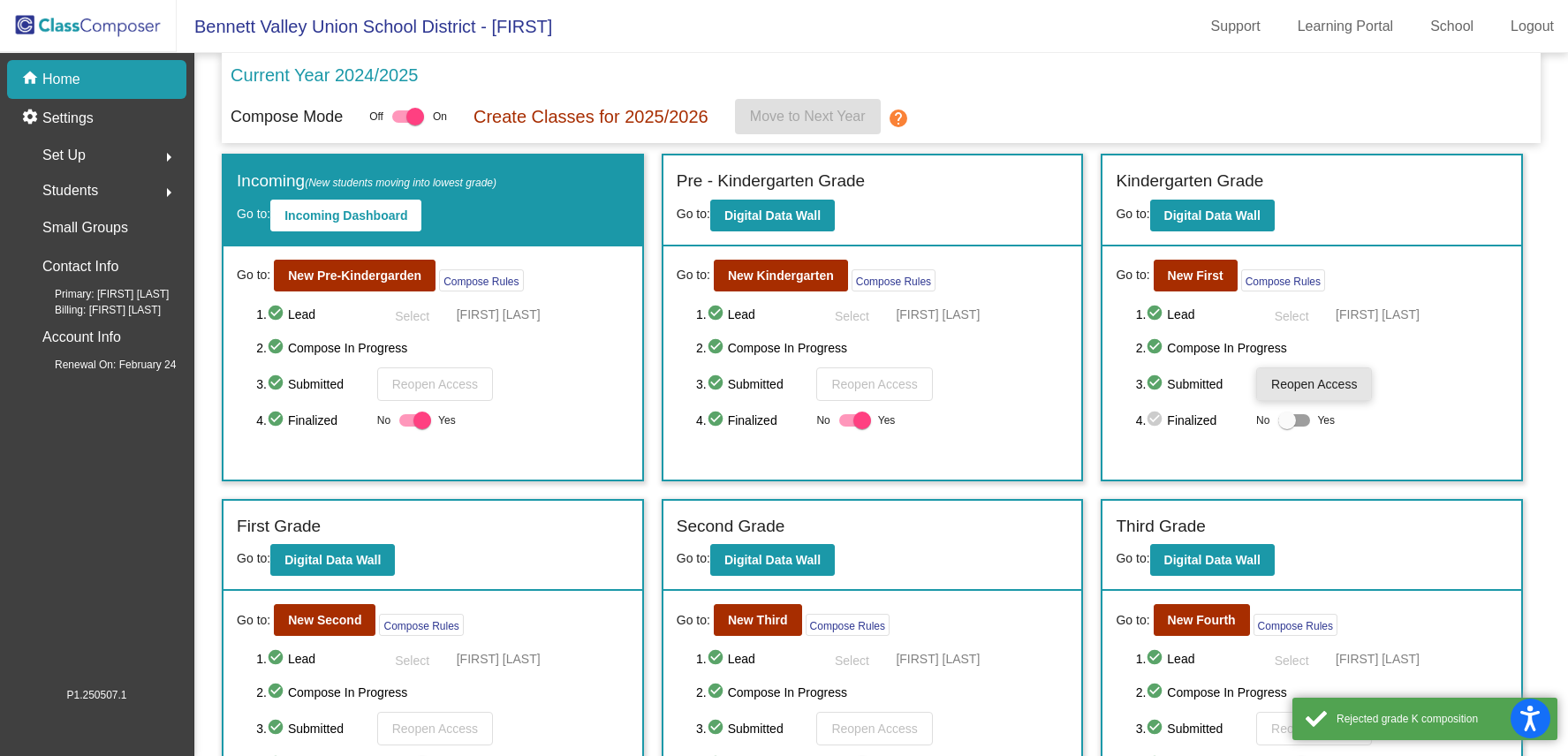 click on "Reopen Access" 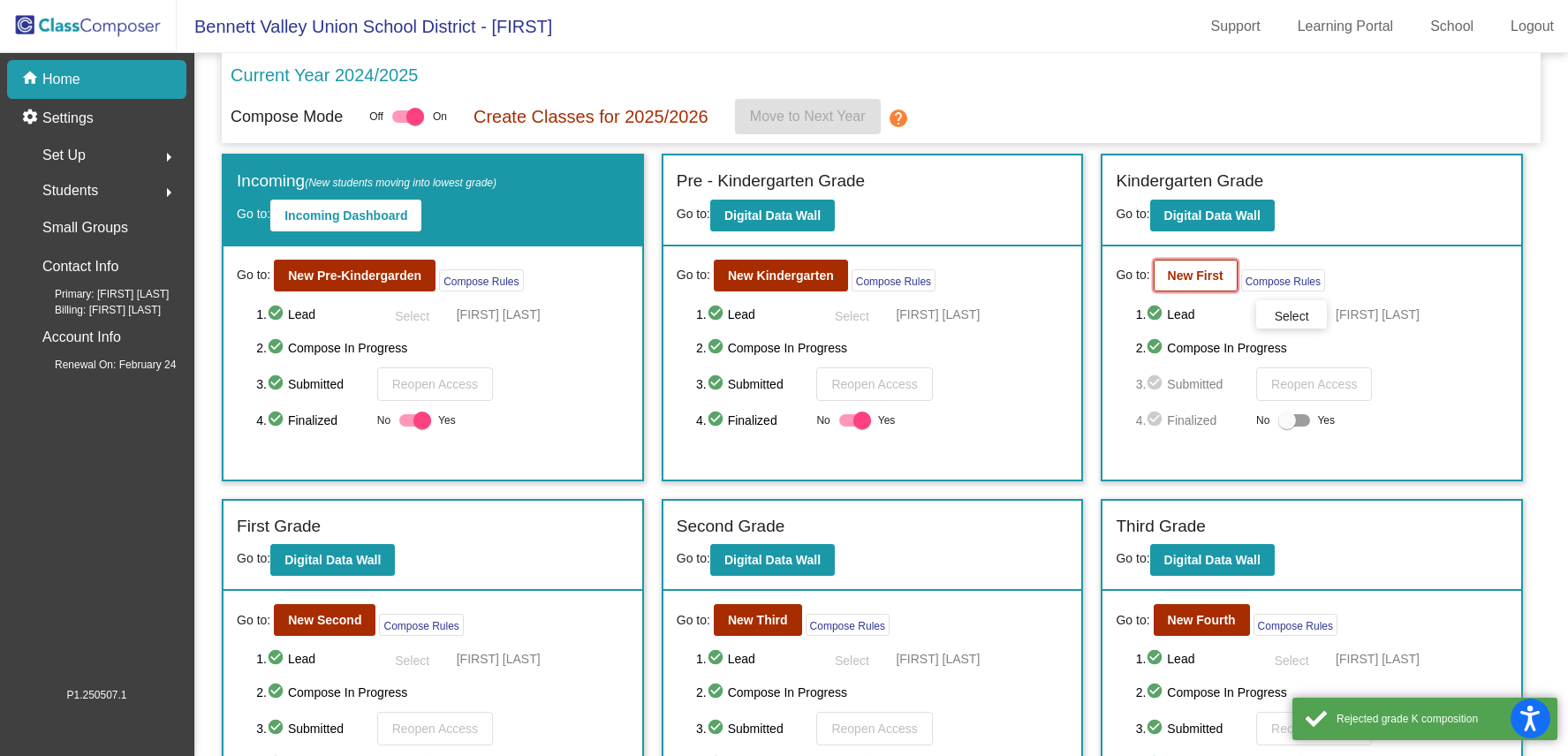click on "New First" 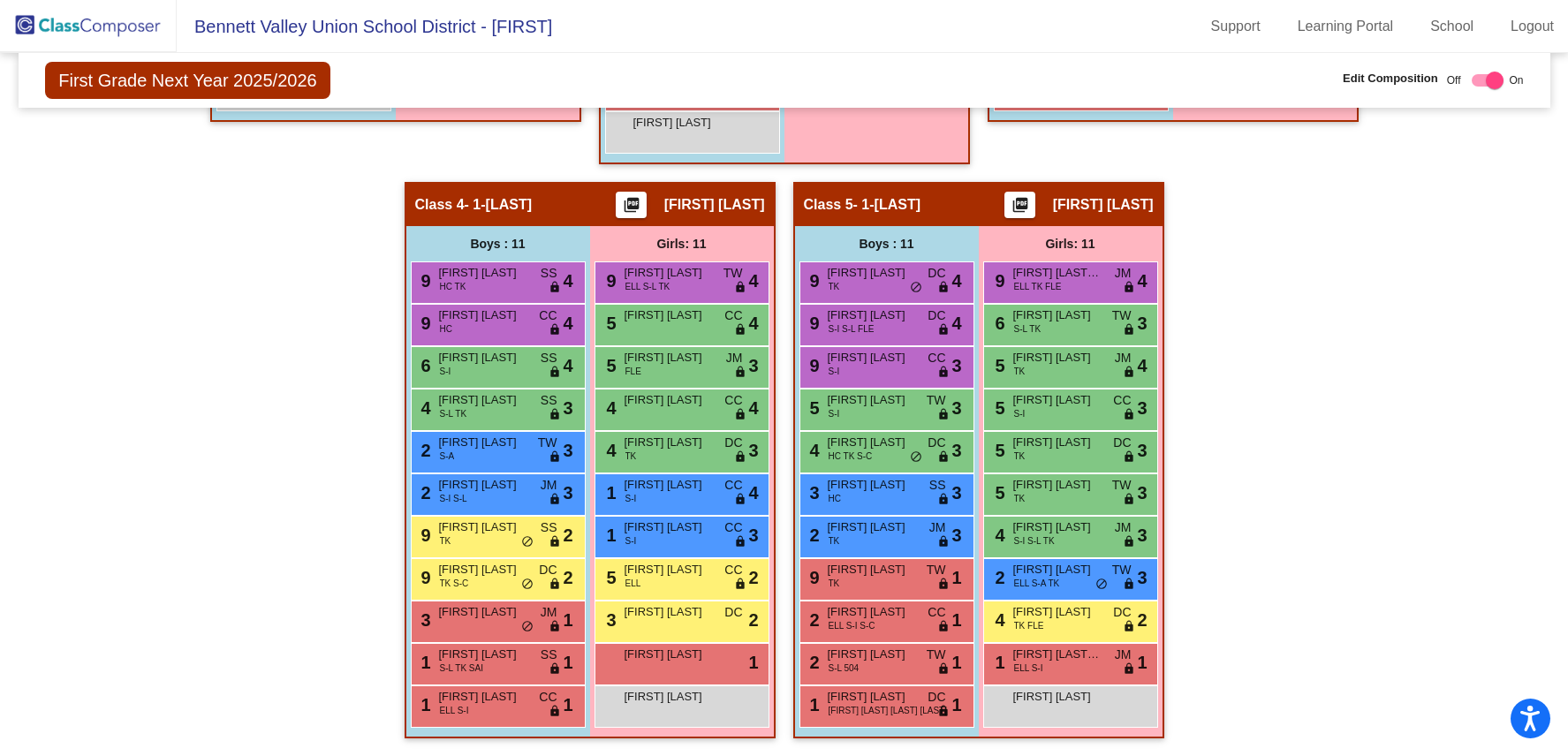 scroll, scrollTop: 921, scrollLeft: 0, axis: vertical 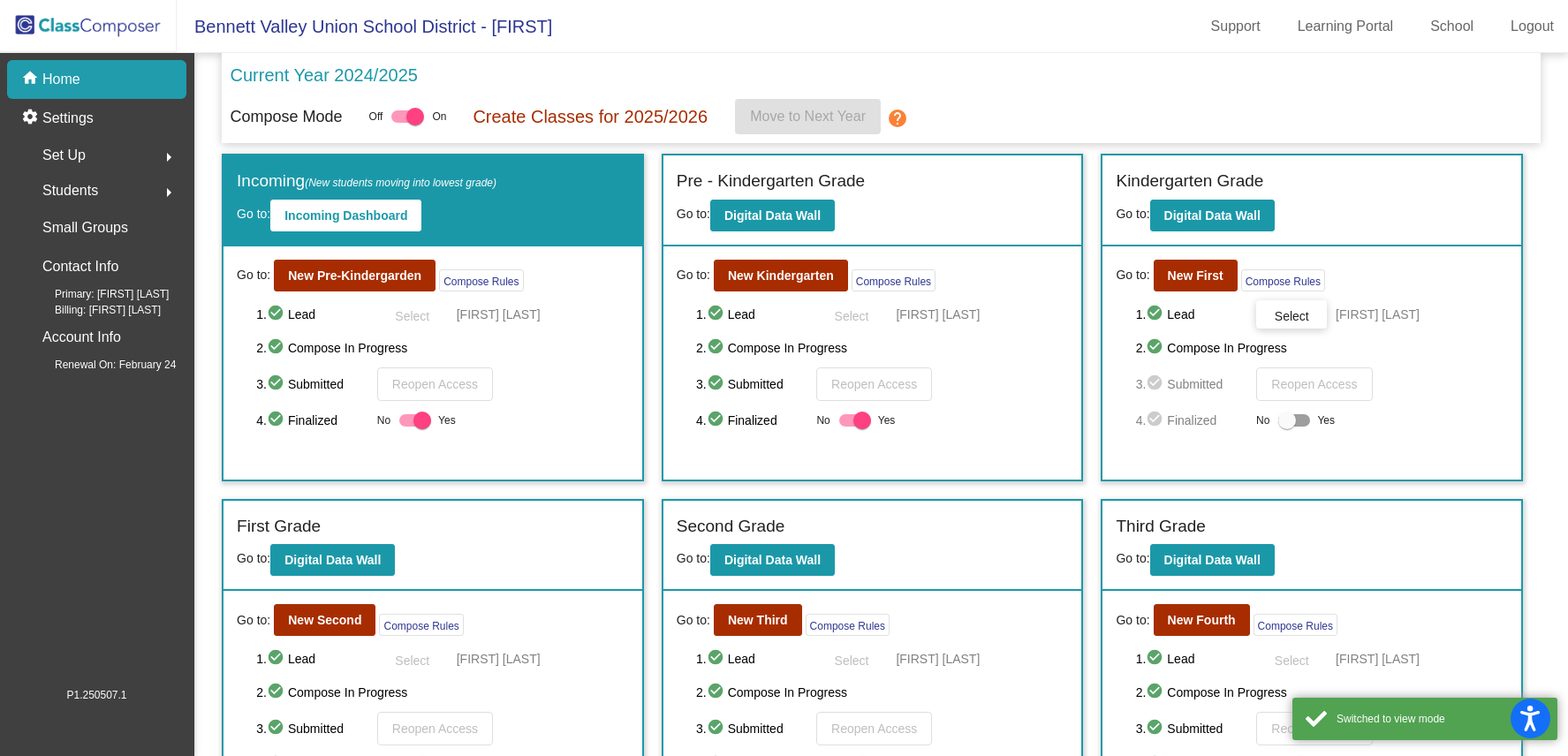 click at bounding box center (1294, 420) 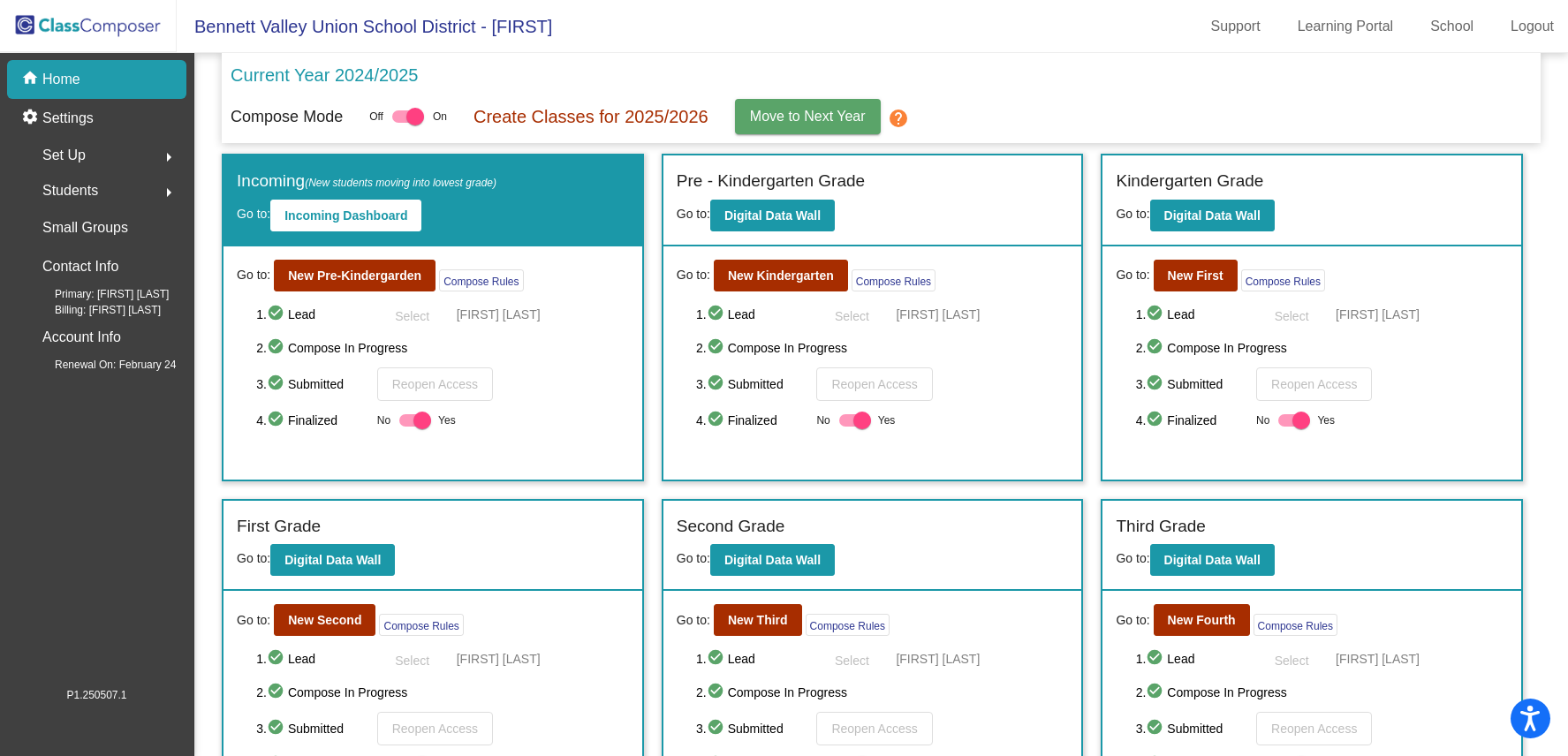 click at bounding box center (862, 420) 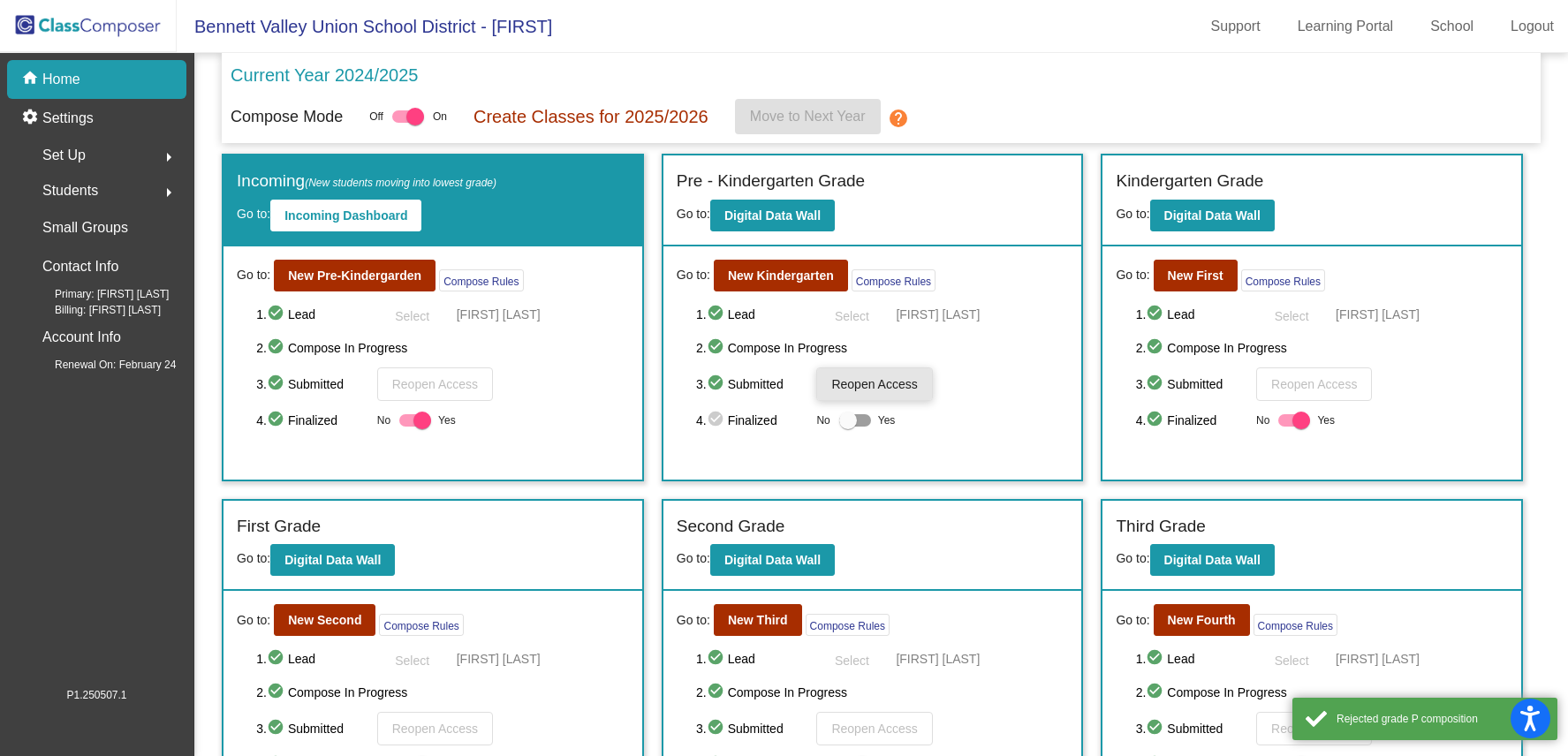 click on "Reopen Access" 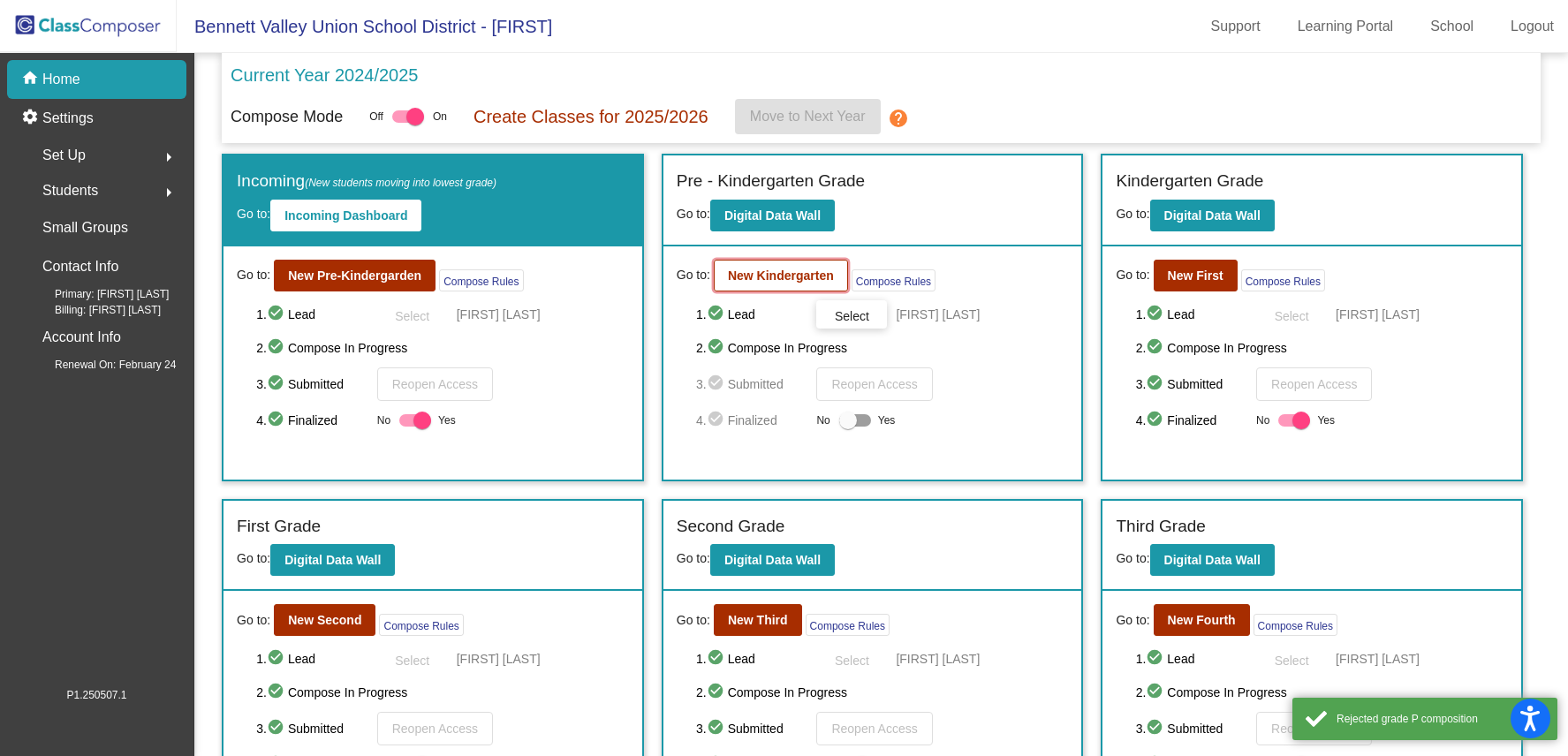 click on "New Kindergarten" 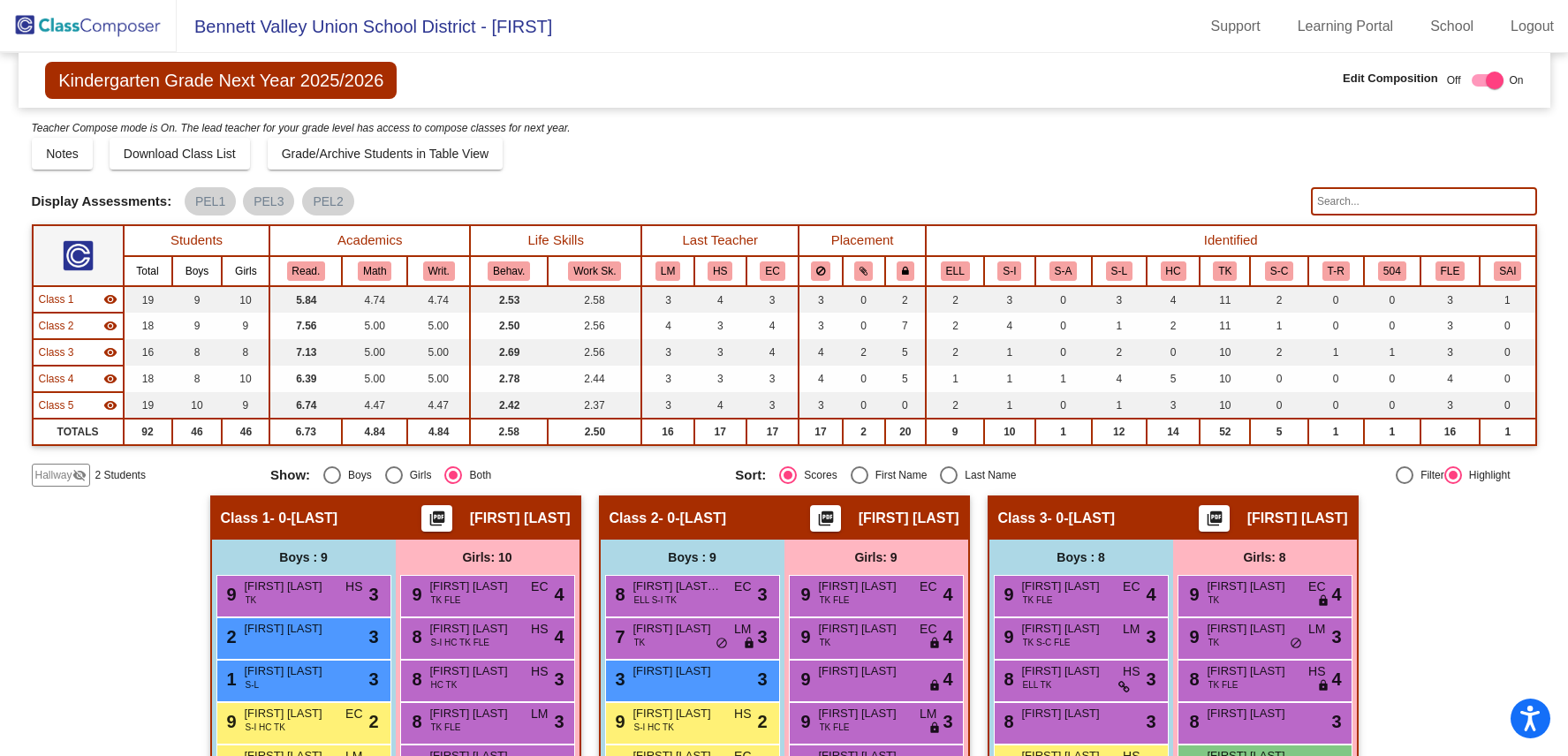 click on "Hallway" 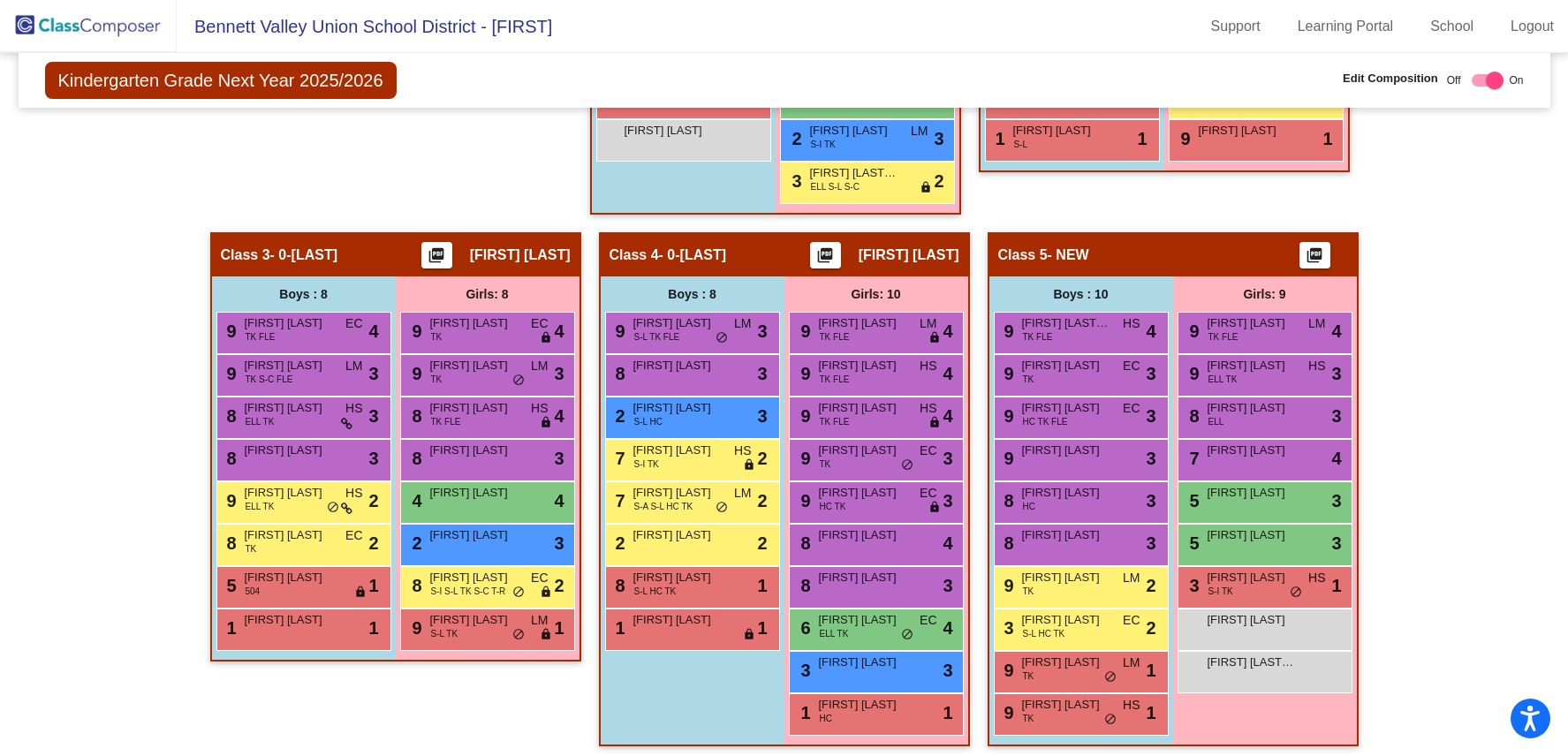scroll, scrollTop: 803, scrollLeft: 0, axis: vertical 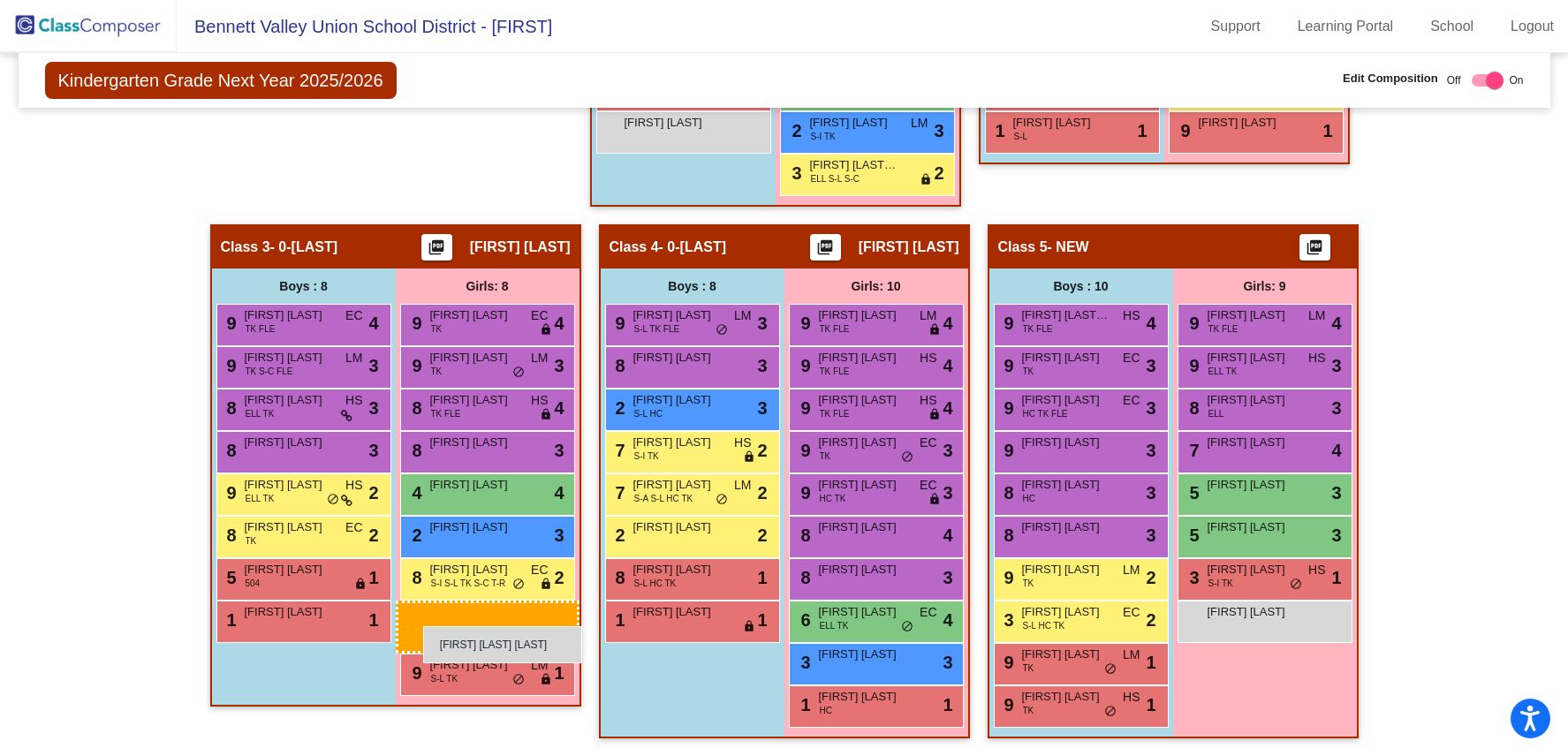 drag, startPoint x: 1267, startPoint y: 660, endPoint x: 423, endPoint y: 626, distance: 844.68456 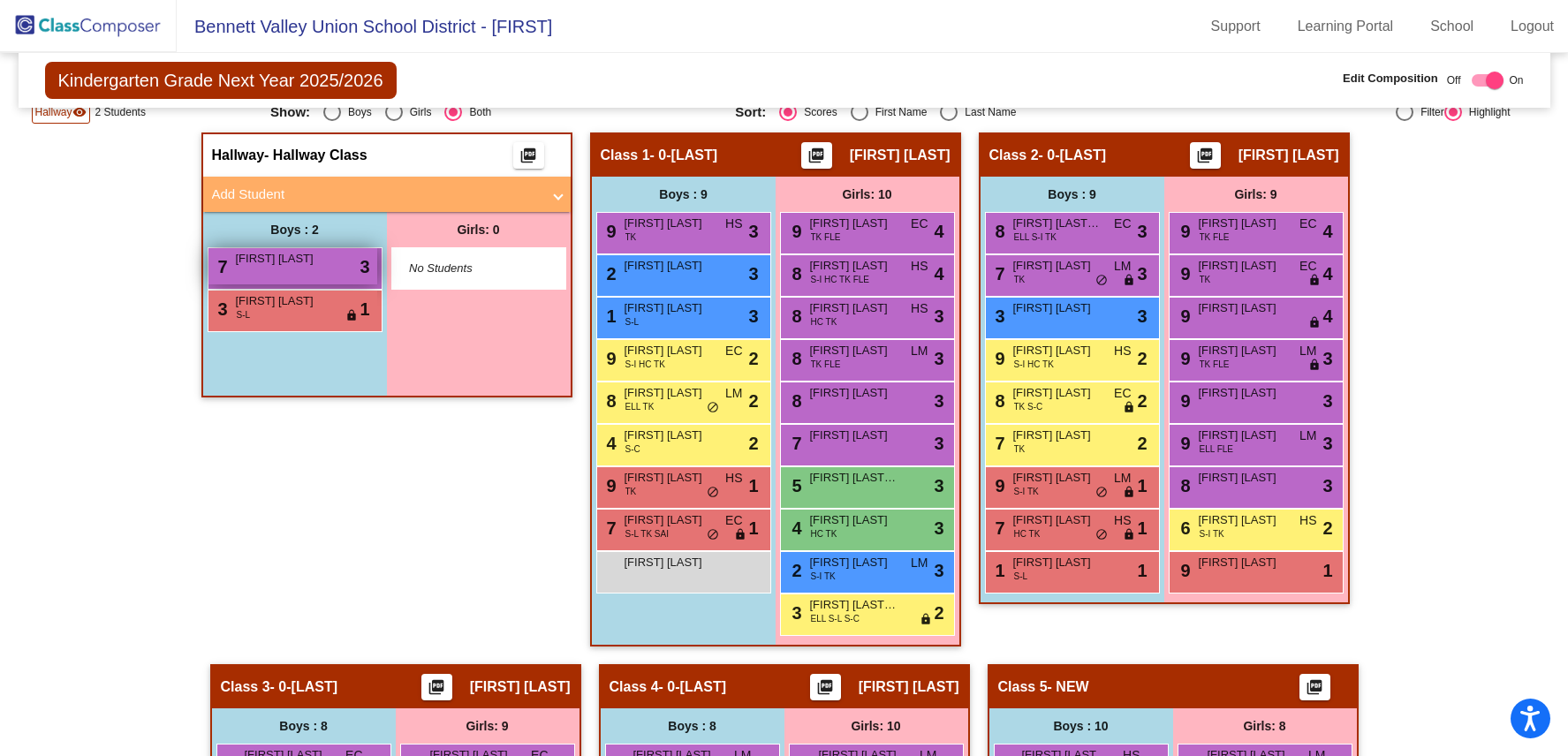 scroll, scrollTop: 348, scrollLeft: 0, axis: vertical 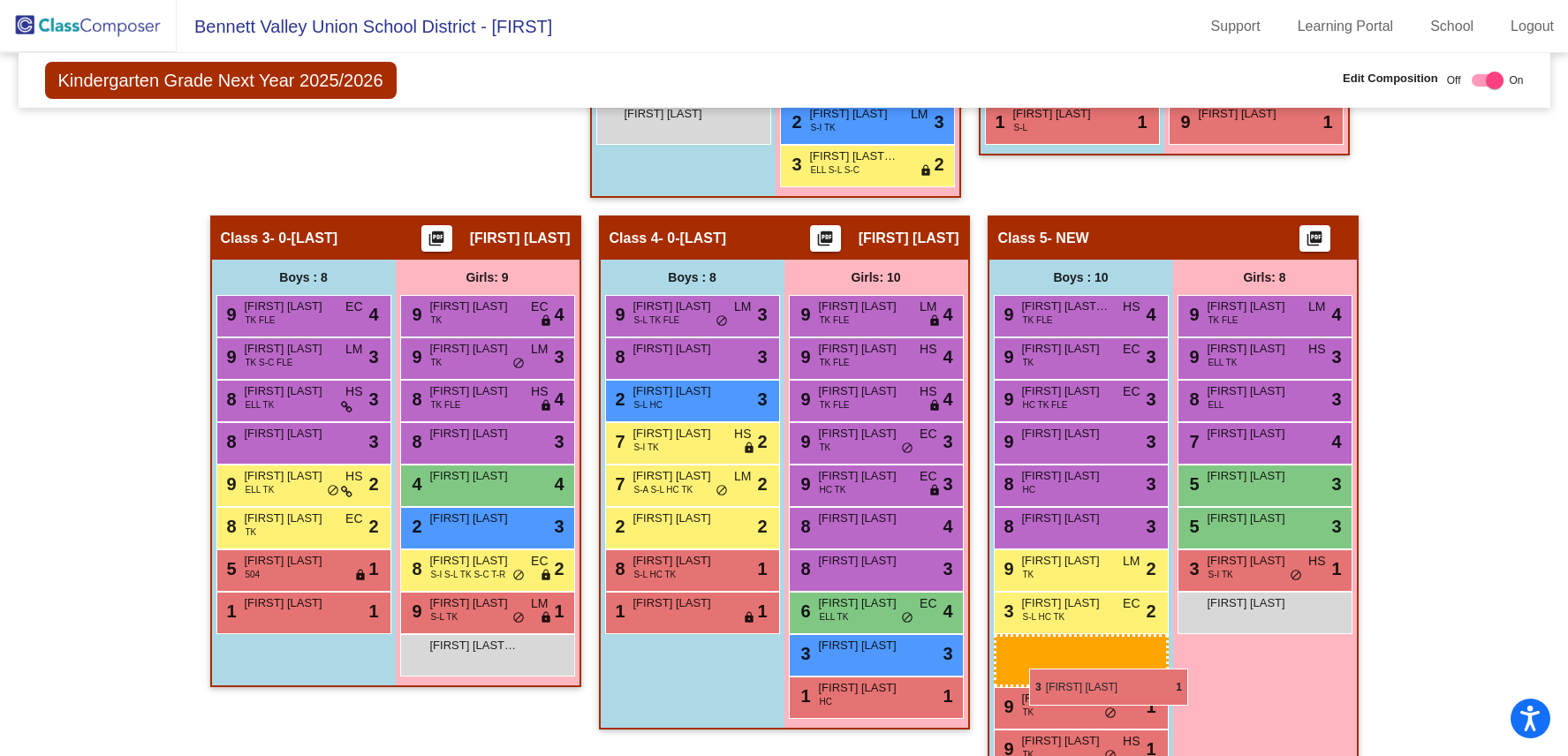 drag, startPoint x: 250, startPoint y: 327, endPoint x: 1029, endPoint y: 669, distance: 850.7673 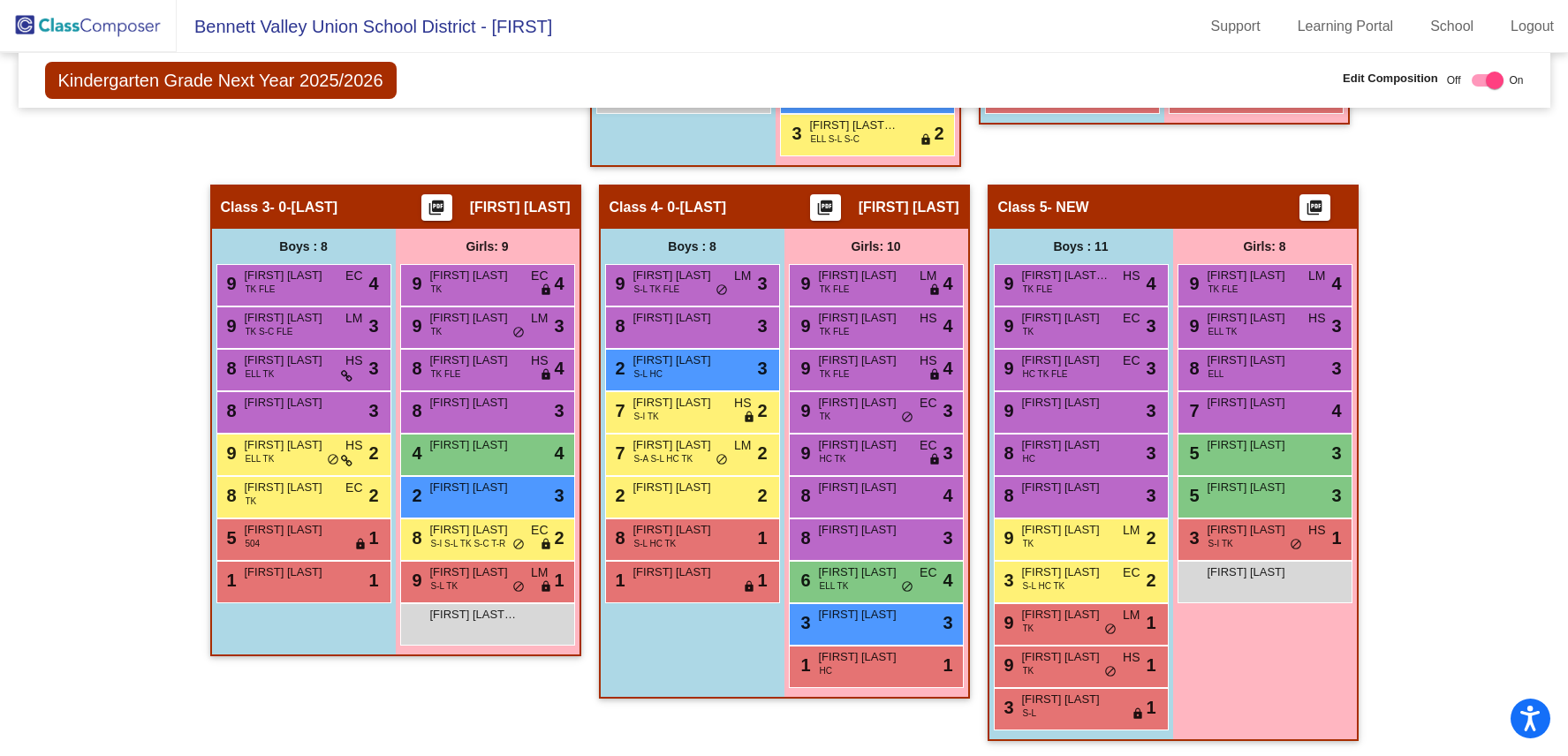 scroll, scrollTop: 843, scrollLeft: 0, axis: vertical 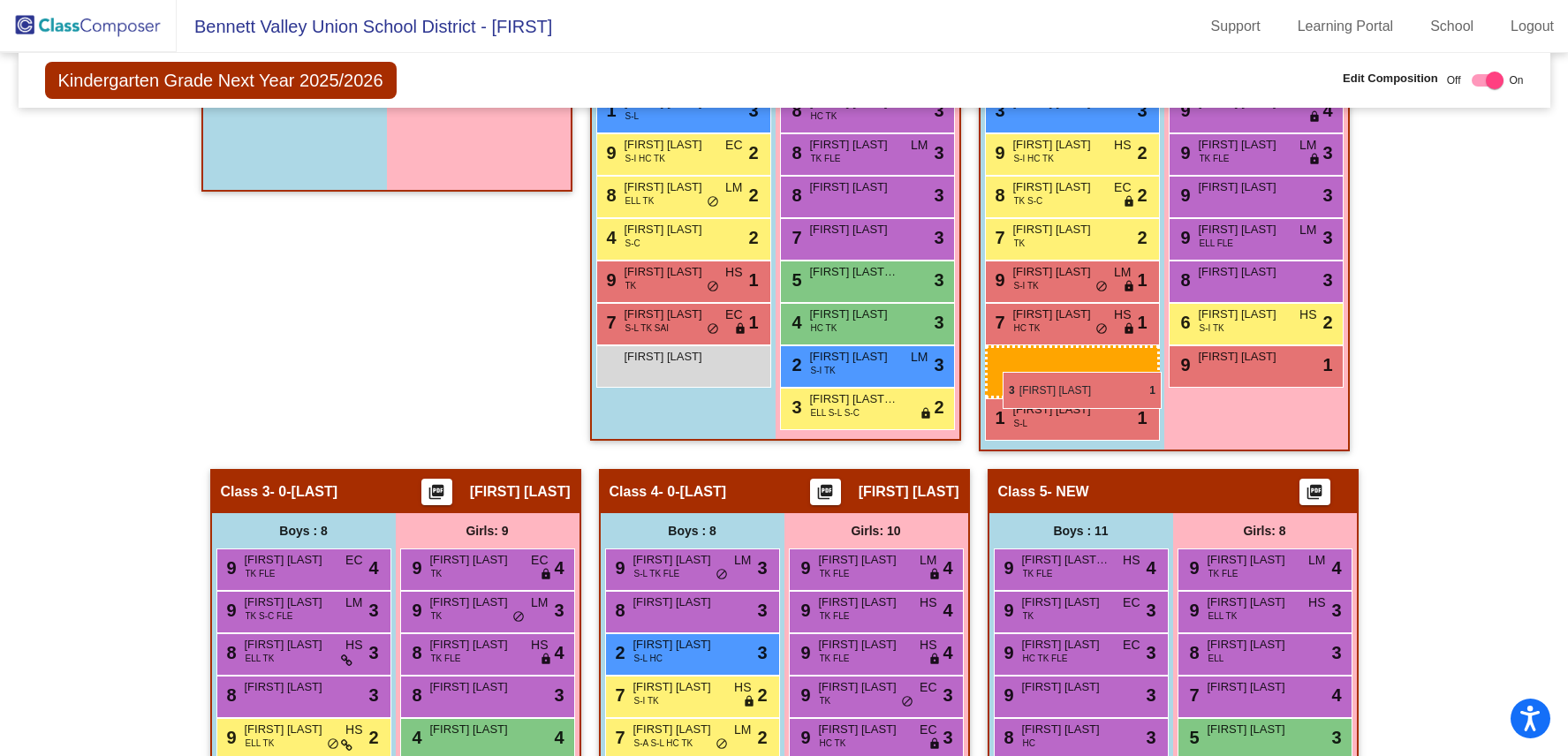 drag, startPoint x: 1023, startPoint y: 717, endPoint x: 1003, endPoint y: 372, distance: 345.57922 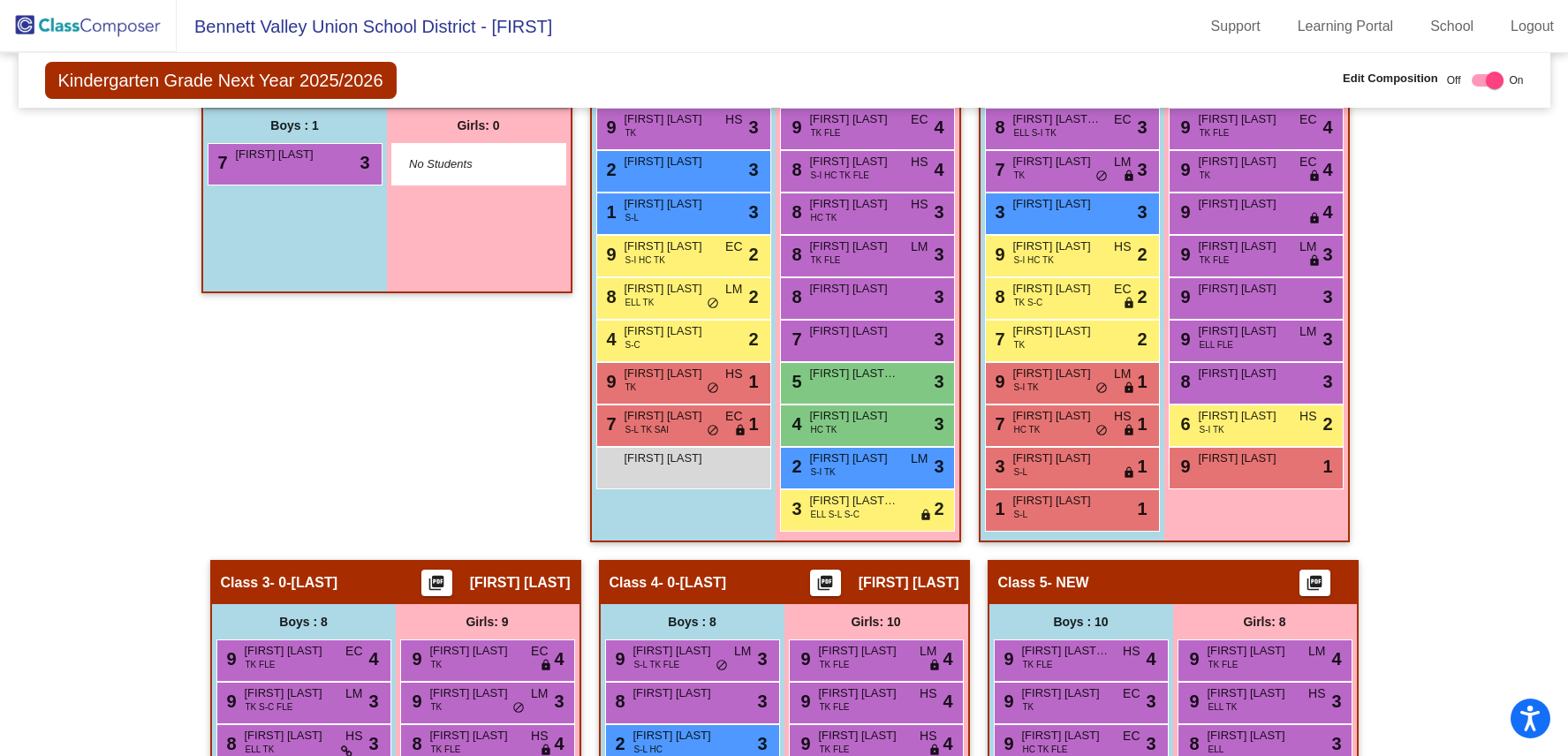 scroll, scrollTop: 470, scrollLeft: 0, axis: vertical 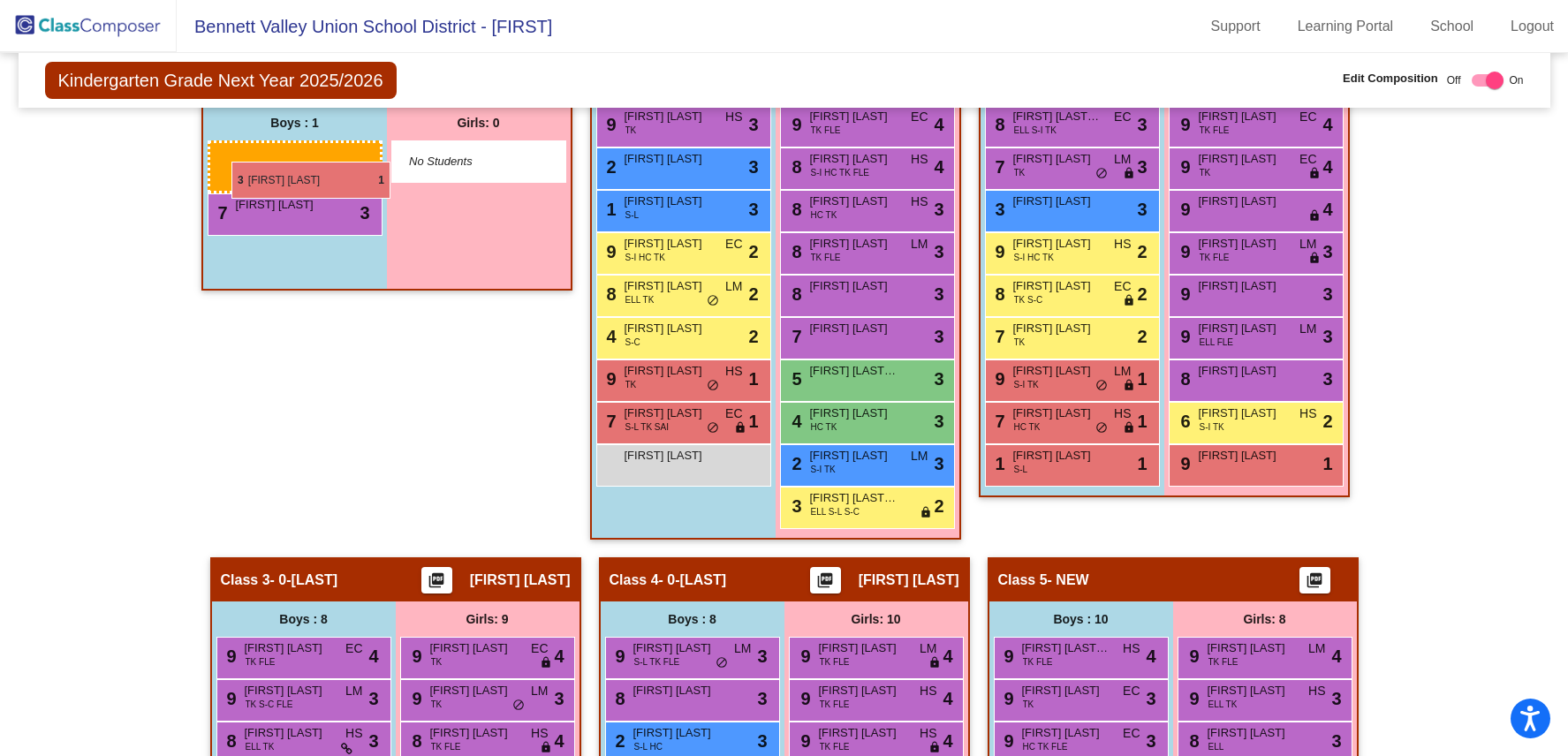 drag, startPoint x: 1030, startPoint y: 465, endPoint x: 231, endPoint y: 162, distance: 854.5233 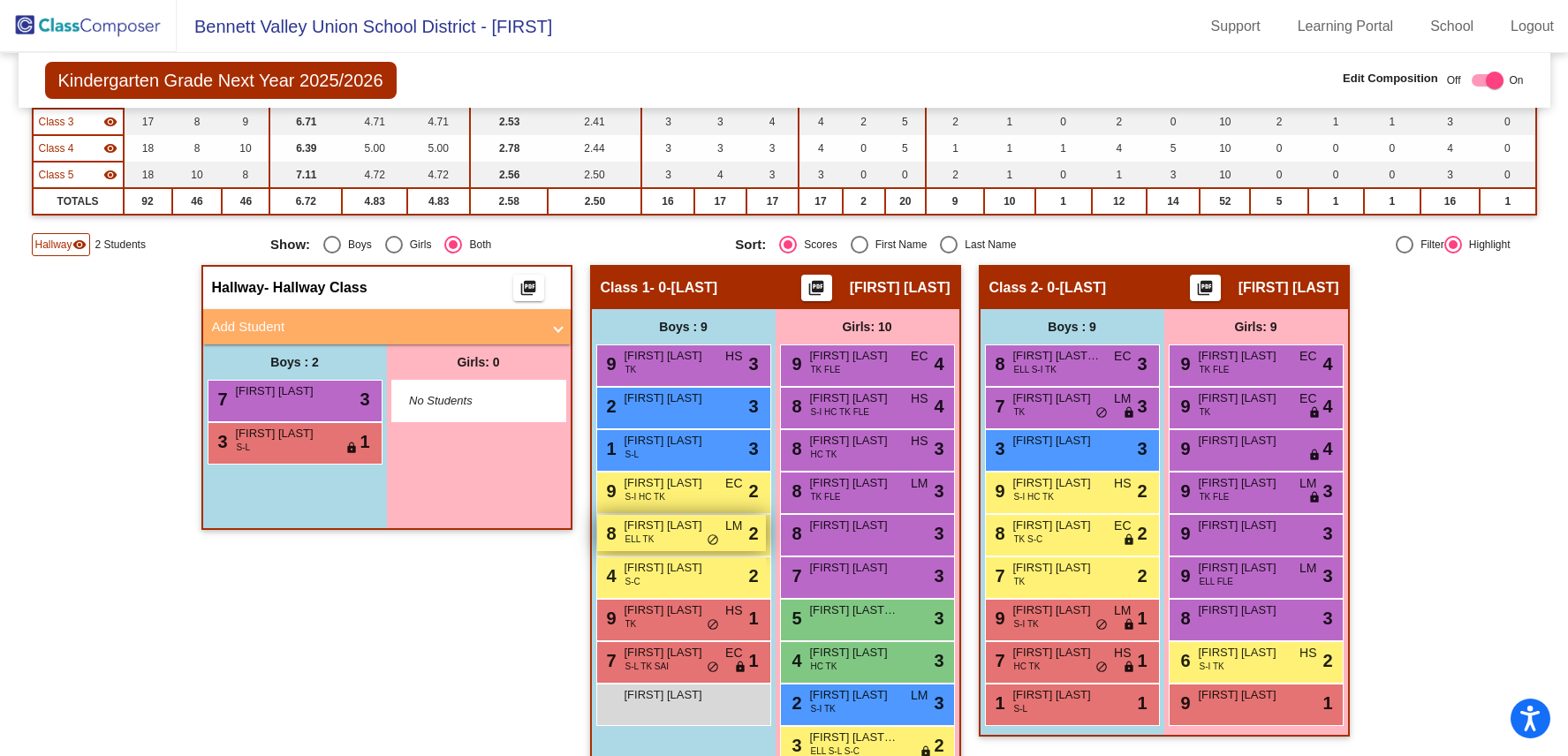 scroll, scrollTop: 232, scrollLeft: 0, axis: vertical 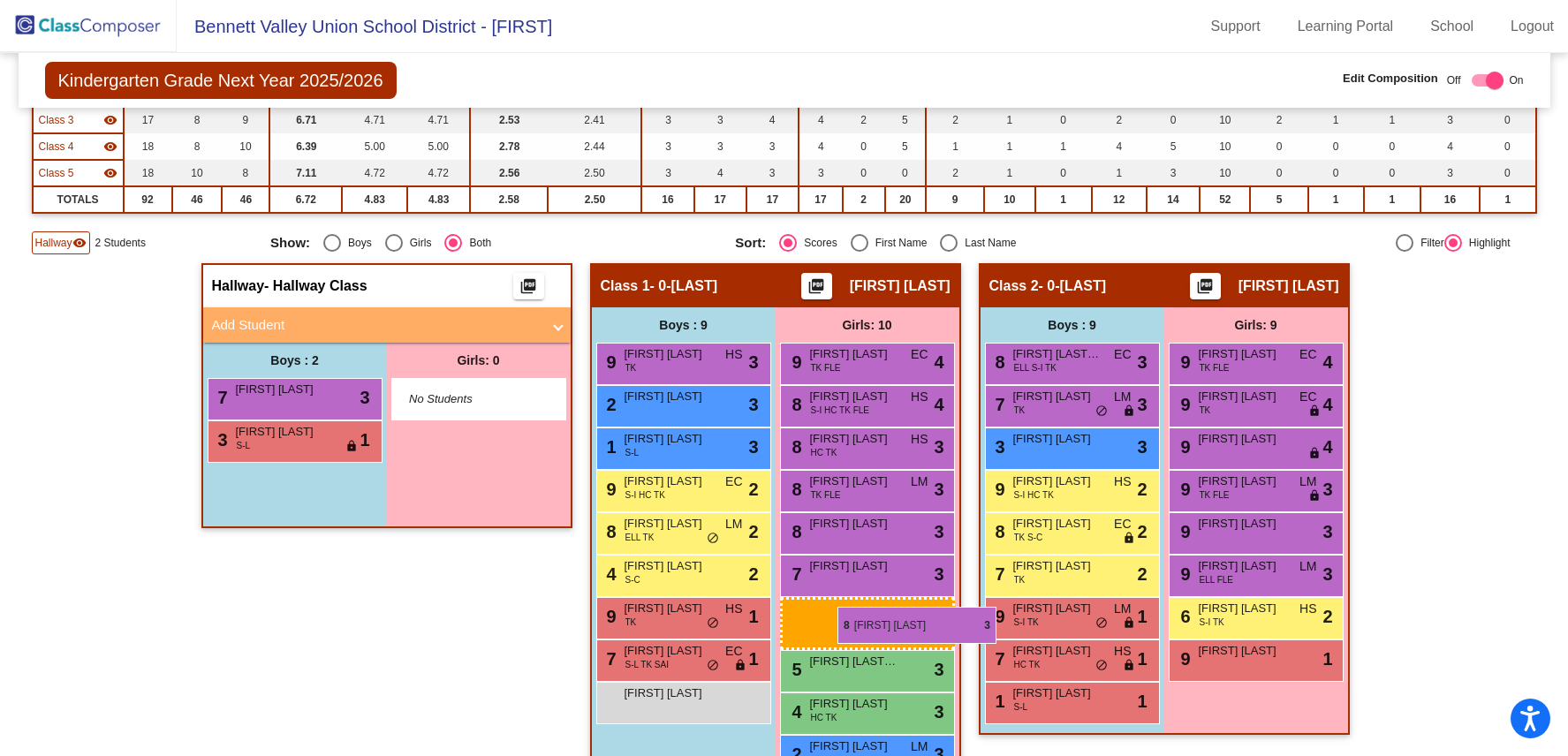 drag, startPoint x: 1232, startPoint y: 614, endPoint x: 837, endPoint y: 607, distance: 395.062 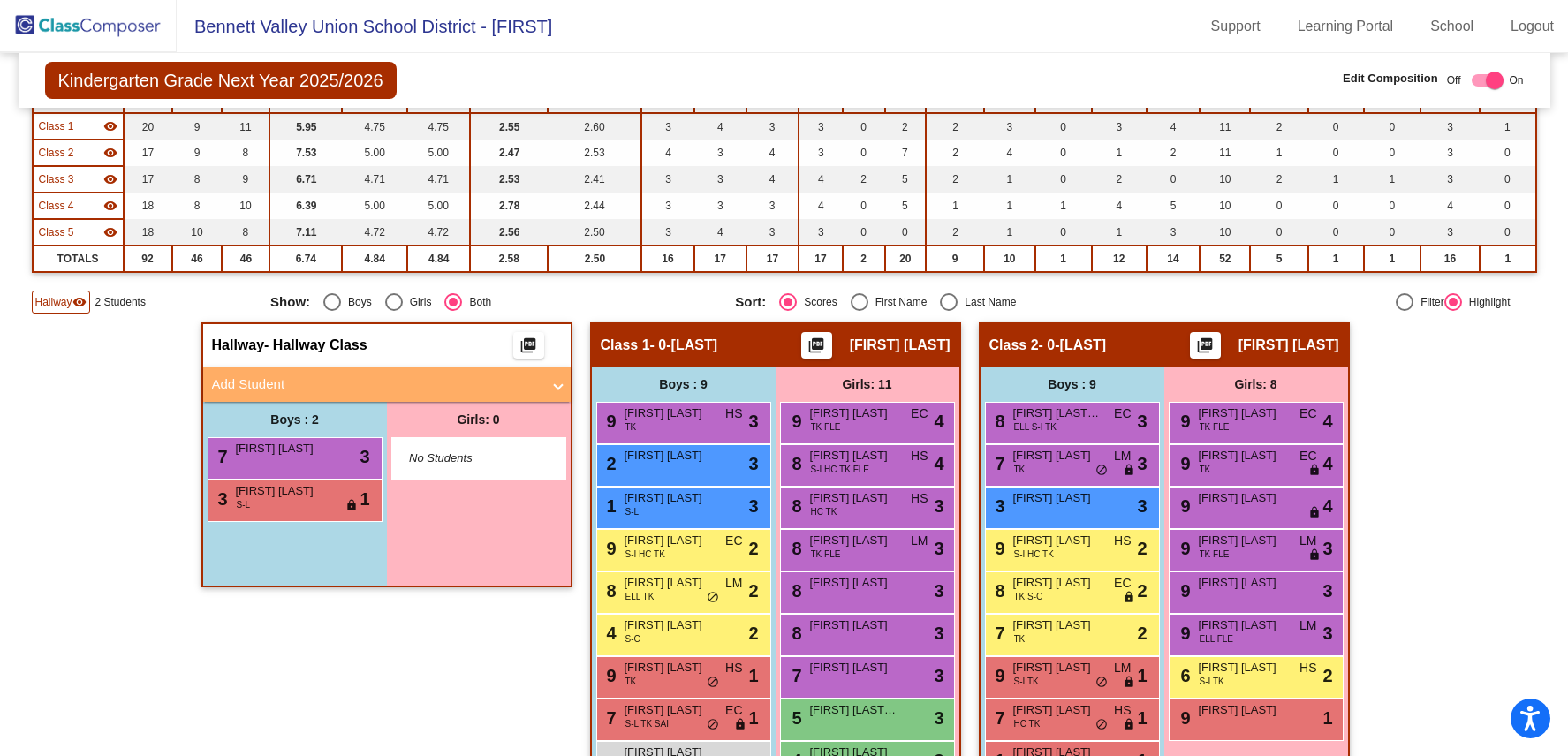 scroll, scrollTop: 260, scrollLeft: 0, axis: vertical 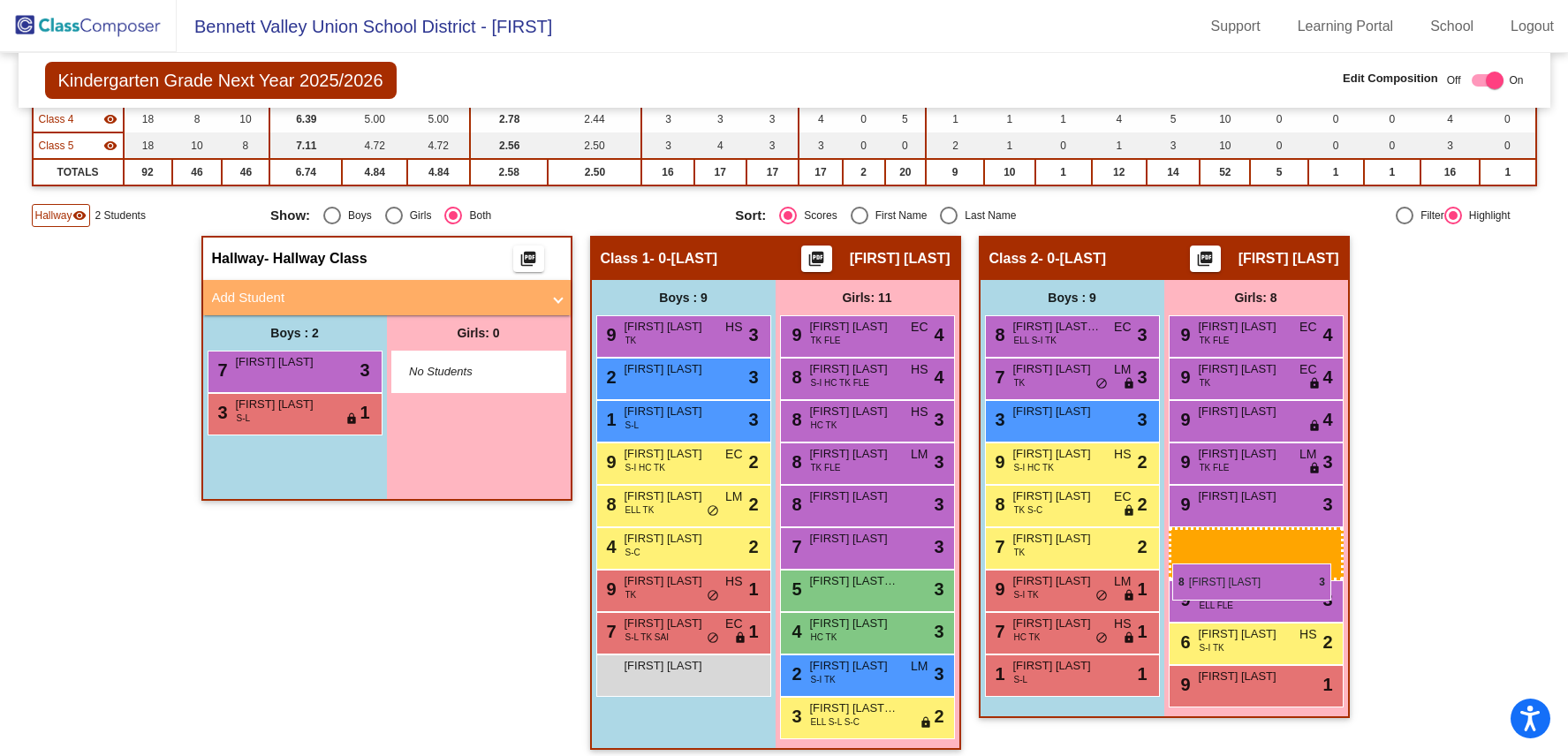drag, startPoint x: 818, startPoint y: 553, endPoint x: 1172, endPoint y: 563, distance: 354.1412 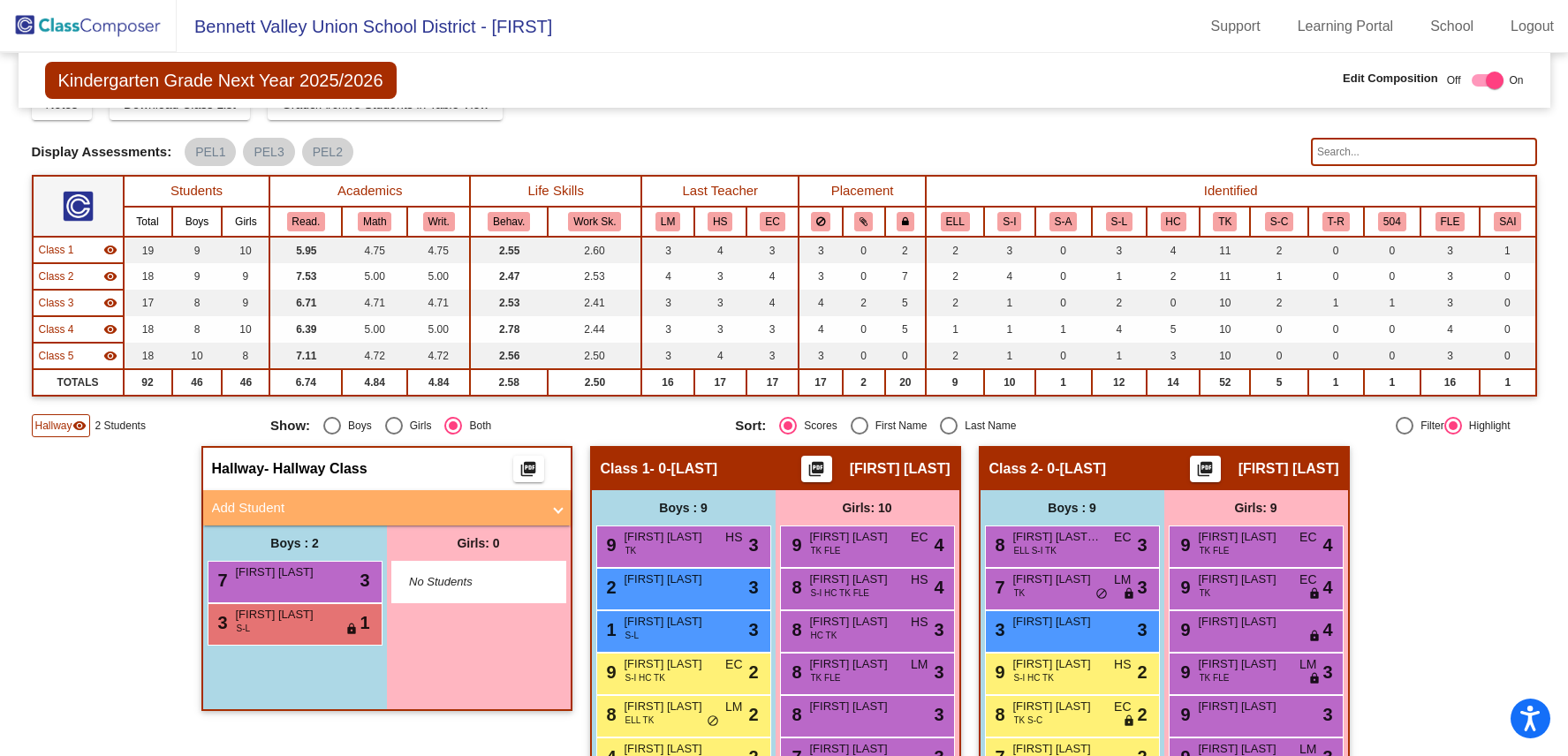 scroll, scrollTop: 0, scrollLeft: 0, axis: both 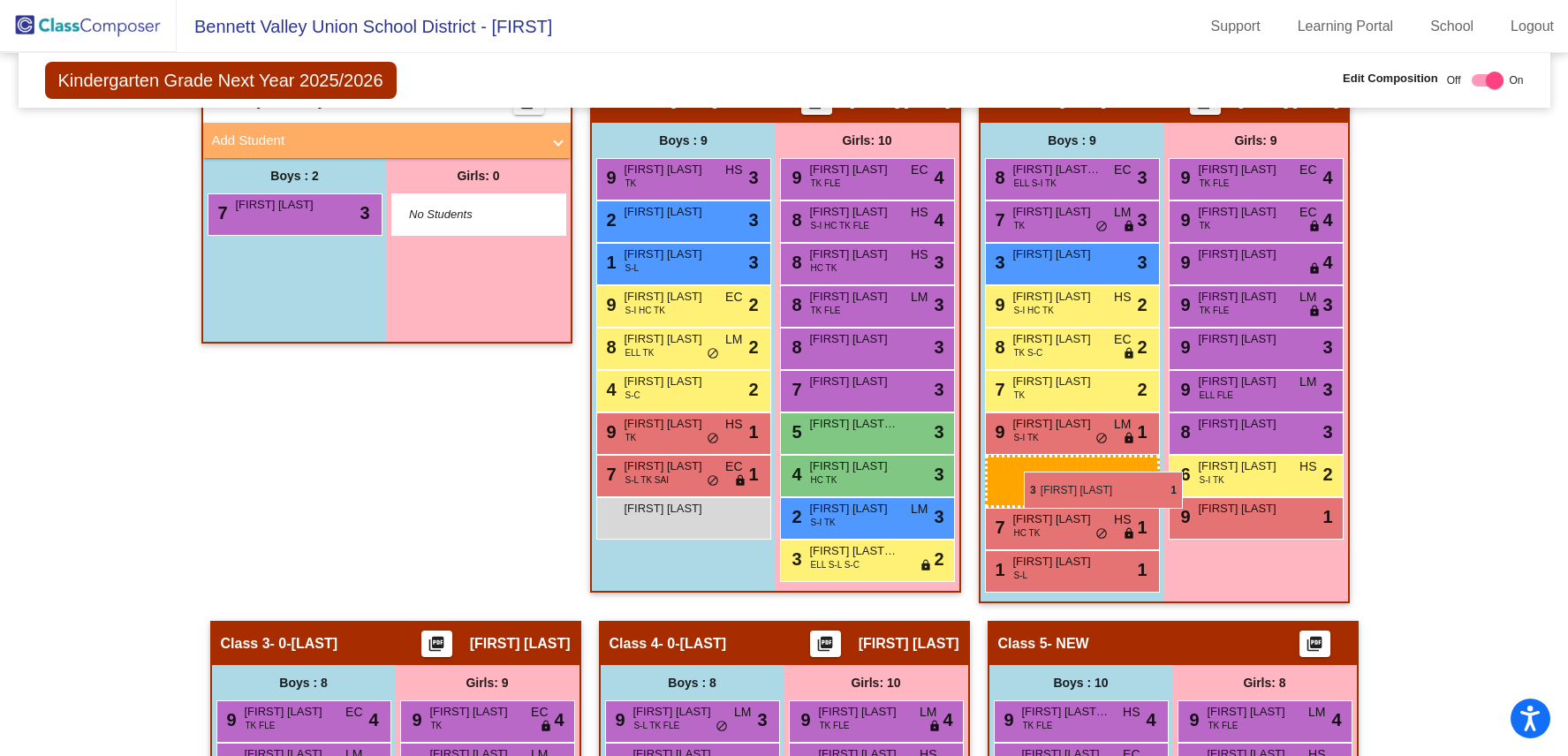 drag, startPoint x: 229, startPoint y: 260, endPoint x: 1024, endPoint y: 472, distance: 822.7813 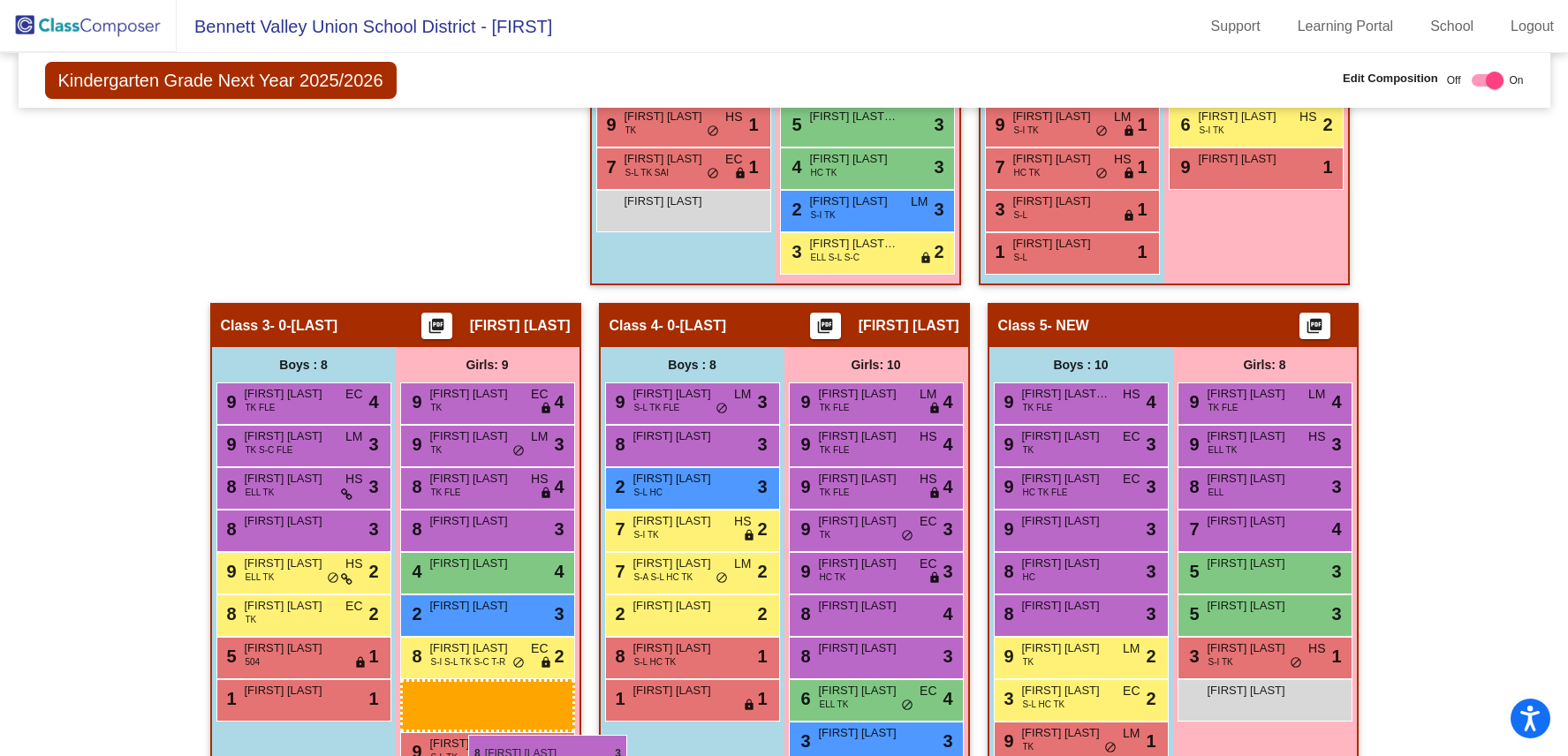 scroll, scrollTop: 735, scrollLeft: 0, axis: vertical 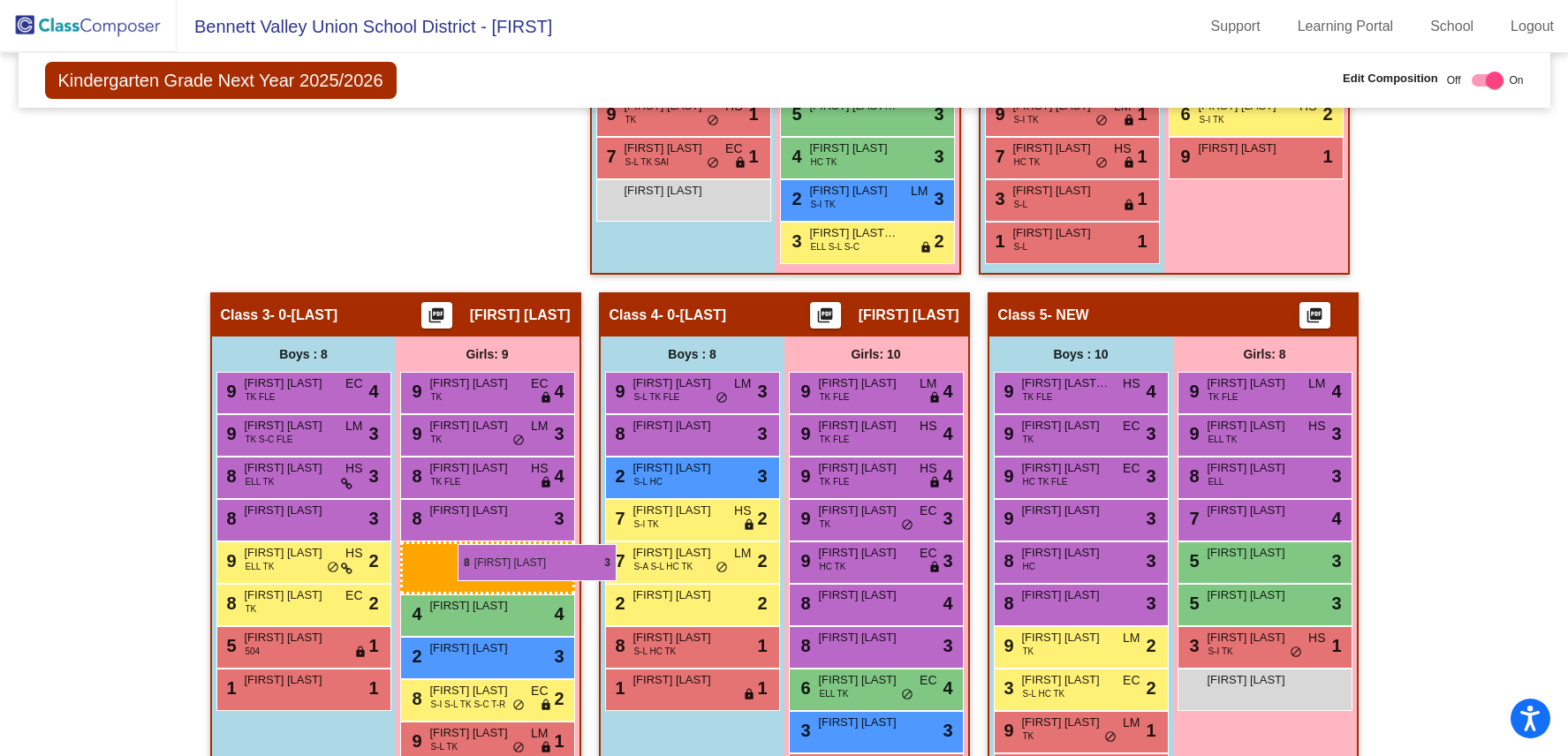 drag, startPoint x: 1259, startPoint y: 433, endPoint x: 458, endPoint y: 544, distance: 808.6544 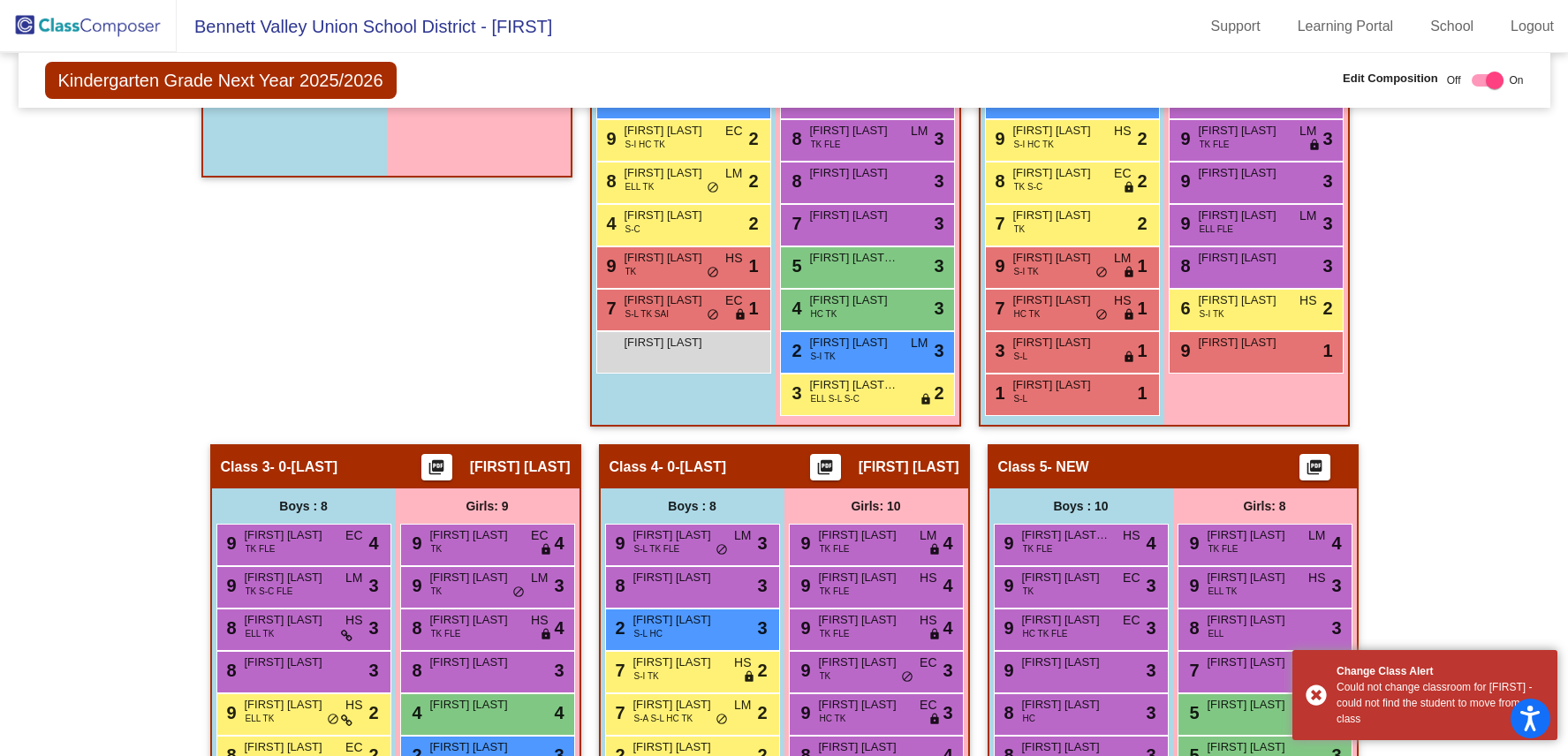 scroll, scrollTop: 547, scrollLeft: 0, axis: vertical 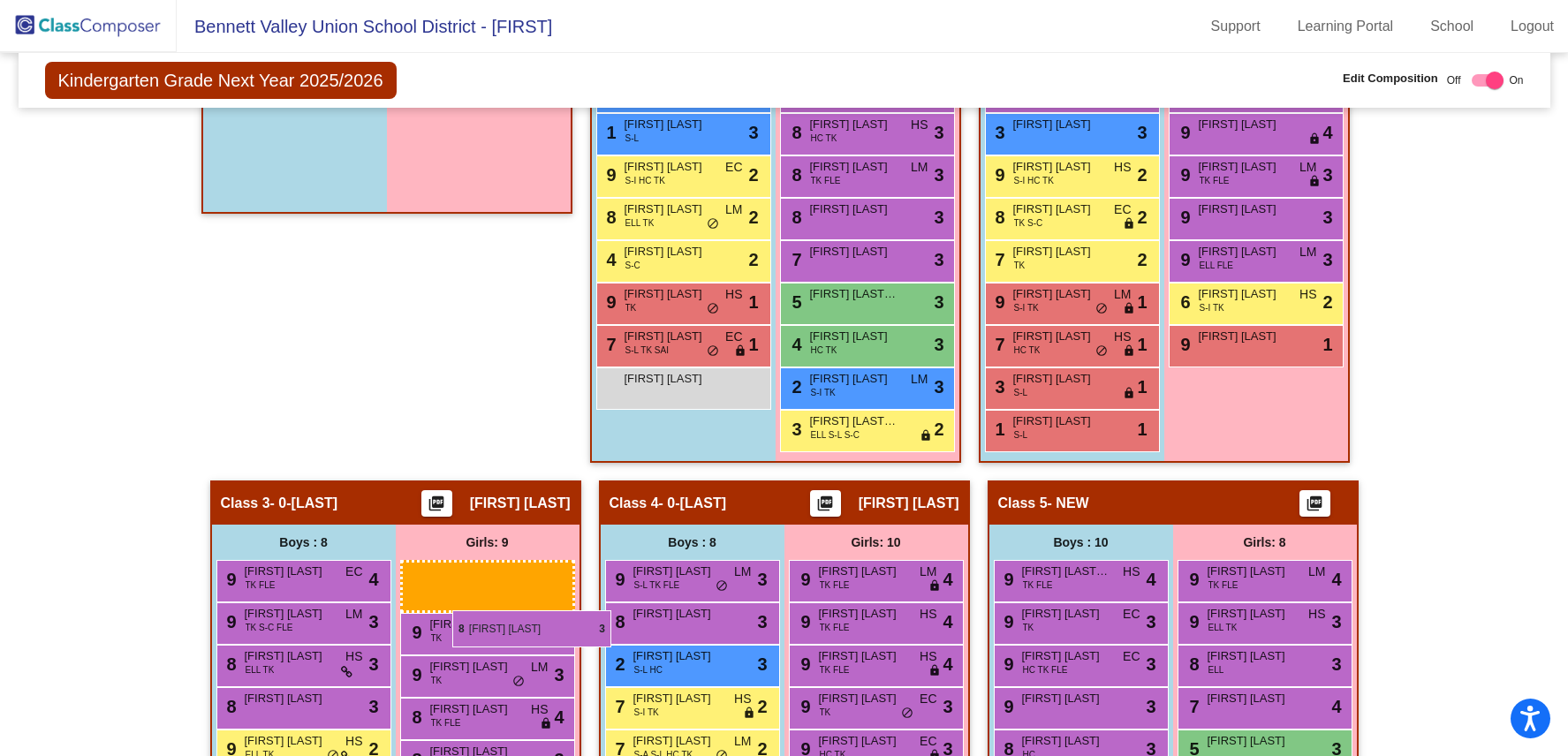 drag, startPoint x: 1217, startPoint y: 309, endPoint x: 452, endPoint y: 610, distance: 822.08637 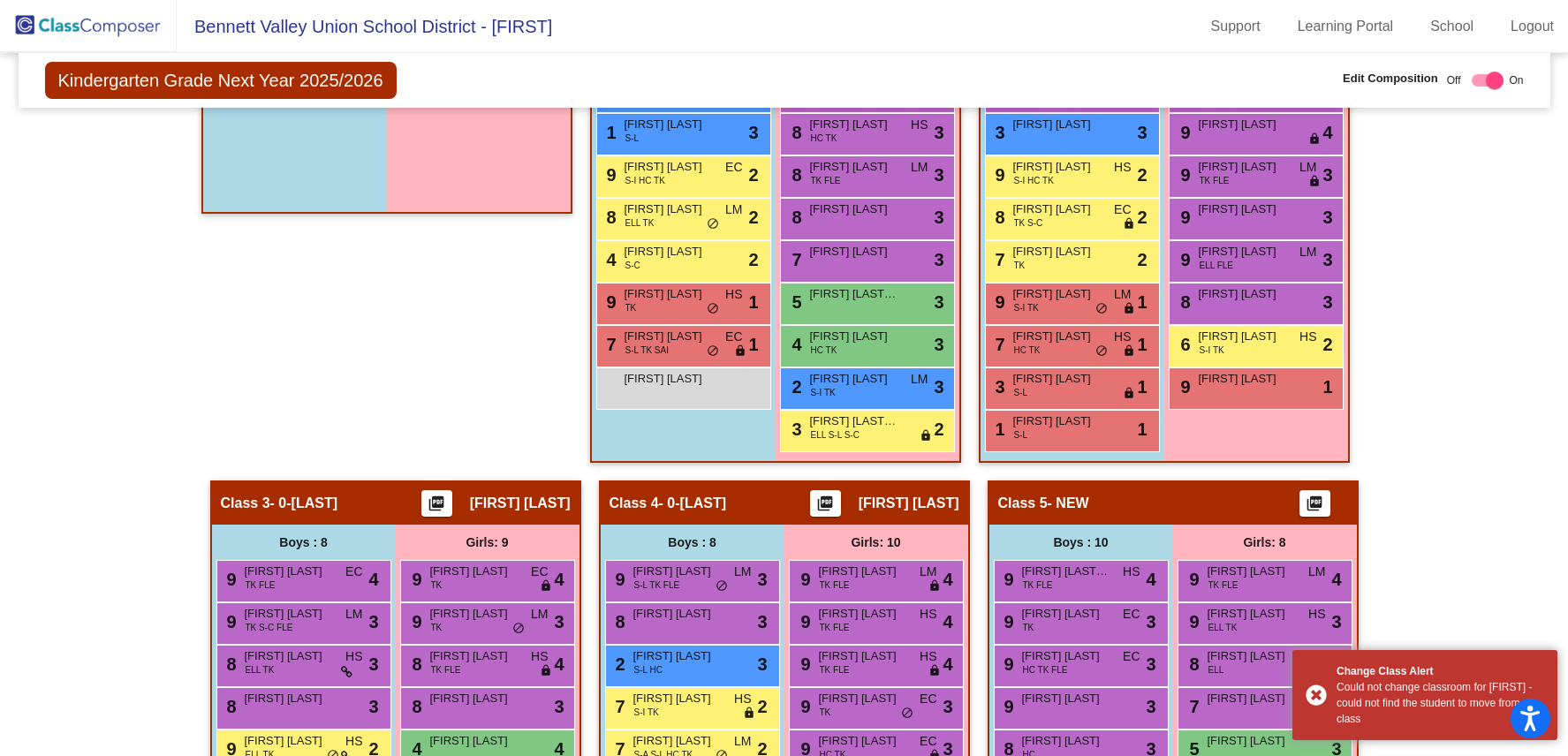 click on "Hallway   - Hallway Class  picture_as_pdf  Add Student  [FIRST] [LAST] Student Id  (Recommended)   Boy   Girl   Non Binary Add Close  Boys : 1  7 [LAST] [LAST] lock do_not_disturb_alt 3 2 Girls: 0   No Students   Class 1   - 0-Ward  picture_as_pdf [FIRST] [LAST]  Add Student  [FIRST] [LAST] Student Id  (Recommended)   Boy   Girl   Non Binary Add Close  Boys : 9  9 [LAST] [LAST] TK HS lock do_not_disturb_alt 3 2 [LAST] [LAST] lock do_not_disturb_alt 3 1 [LAST] [LAST] S-L lock do_not_disturb_alt 3 9 [LAST] [LAST] S-I HC TK EC lock do_not_disturb_alt 2 8 [LAST] [LAST] ELL TK LM lock do_not_disturb_alt 2 4 [LAST] [LAST] S-C lock do_not_disturb_alt 2 9 [LAST] [LAST] TK HS lock do_not_disturb_alt 1 7 [FIRST] [LAST] S-L TK SAI EC lock do_not_disturb_alt 1 [FIRST] [LAST] lock do_not_disturb_alt Girls: 10 9 [FIRST] [LAST] TK FLE EC lock do_not_disturb_alt 4 8 [FIRST] [LAST] S-I HC TK FLE HS lock do_not_disturb_alt 4 8 [FIRST] [LAST] HC TK HS lock do_not_disturb_alt 3 8 [FIRST] [LAST] TK FLE LM lock 3 8" 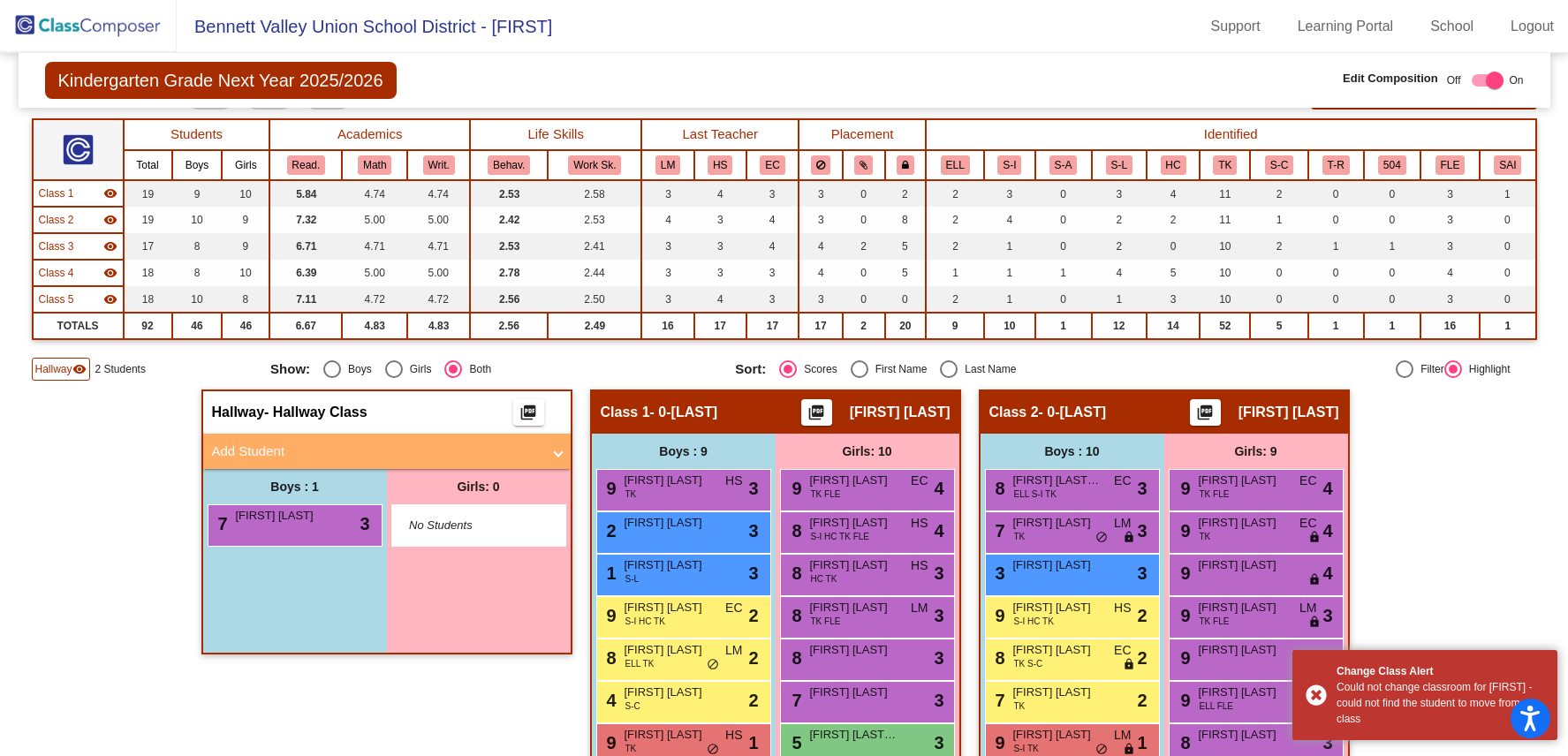 scroll, scrollTop: 0, scrollLeft: 0, axis: both 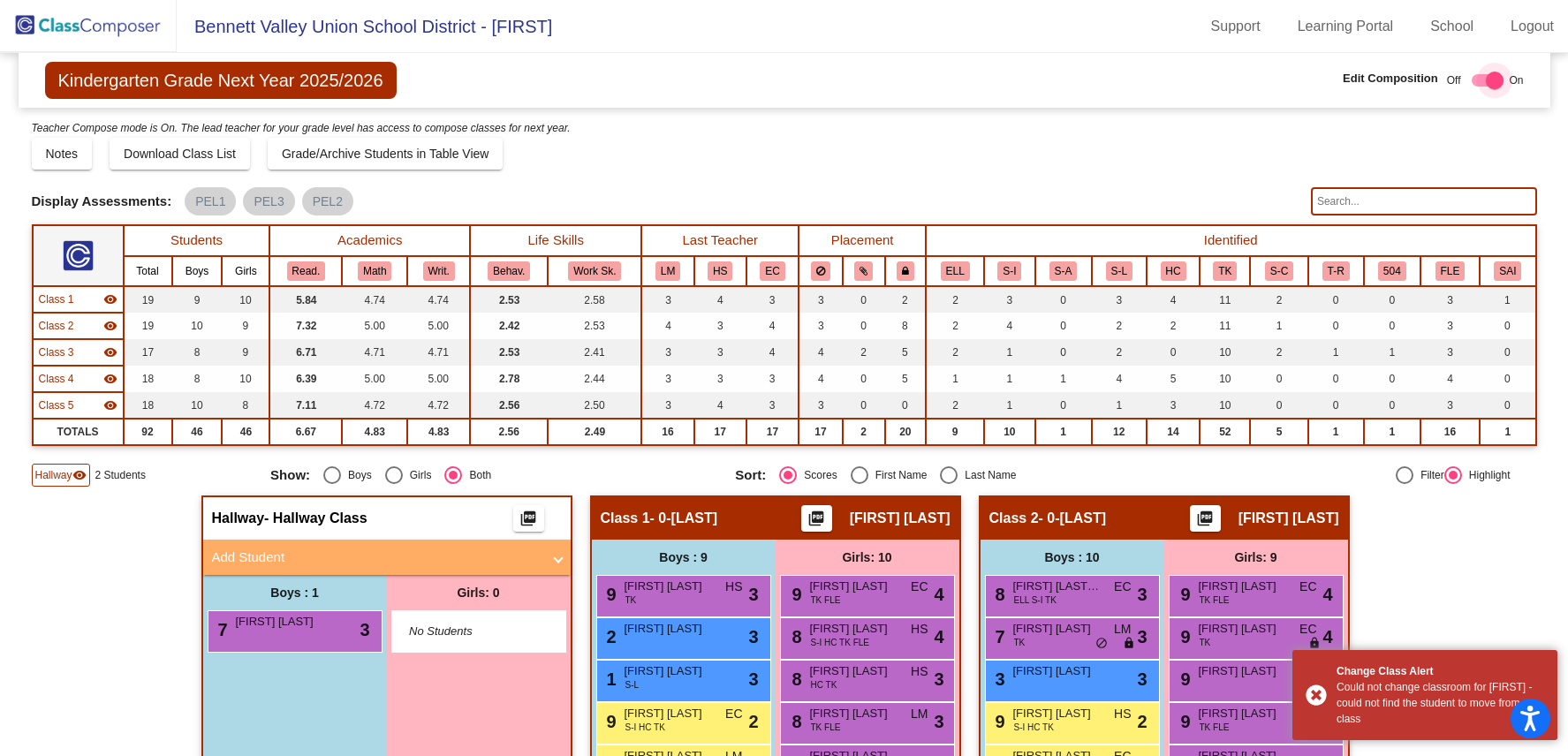 click at bounding box center [1495, 80] 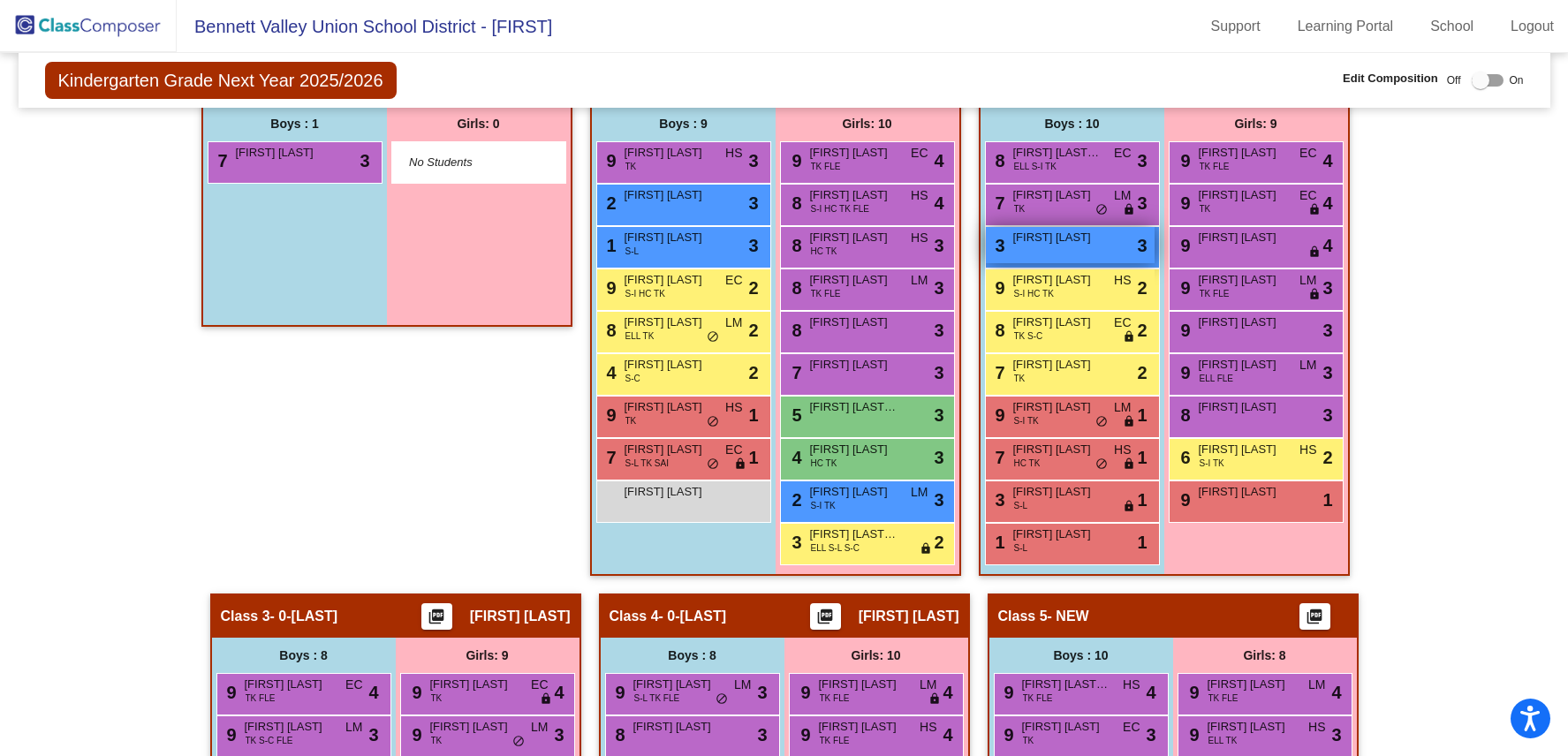 scroll, scrollTop: 506, scrollLeft: 0, axis: vertical 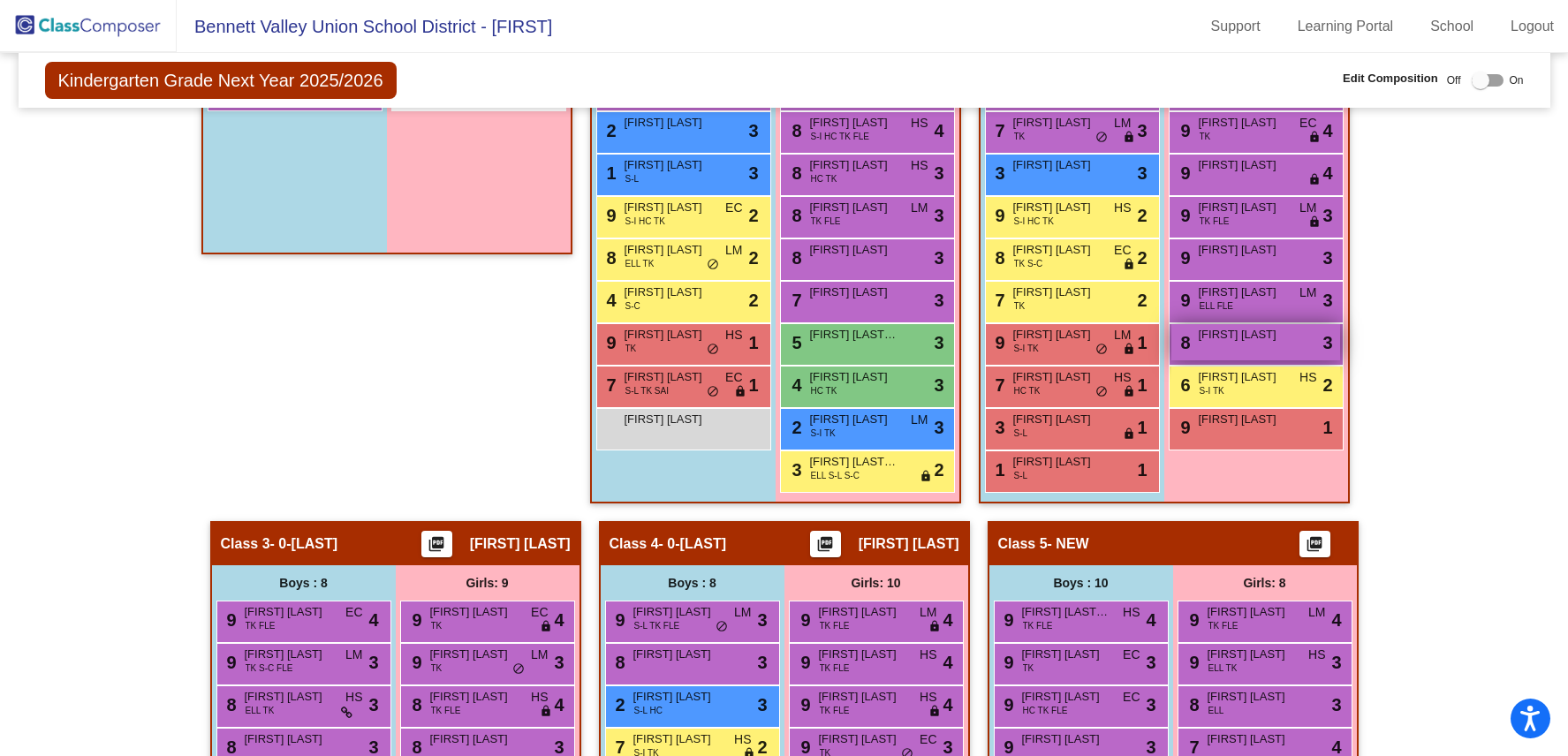 click on "8 [FIRST] [LAST] lock do_not_disturb_alt 3" at bounding box center [1255, 342] 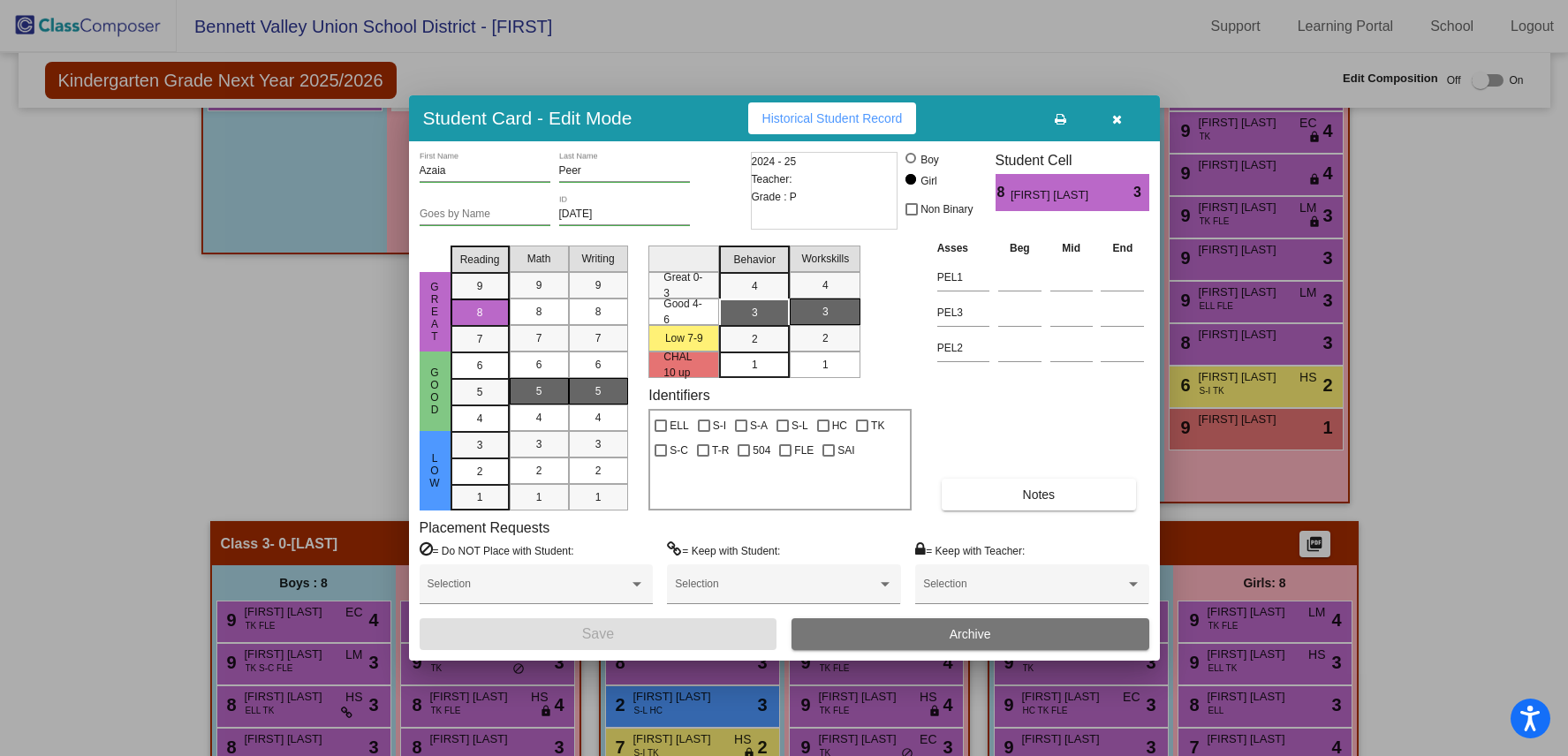 click at bounding box center [1117, 118] 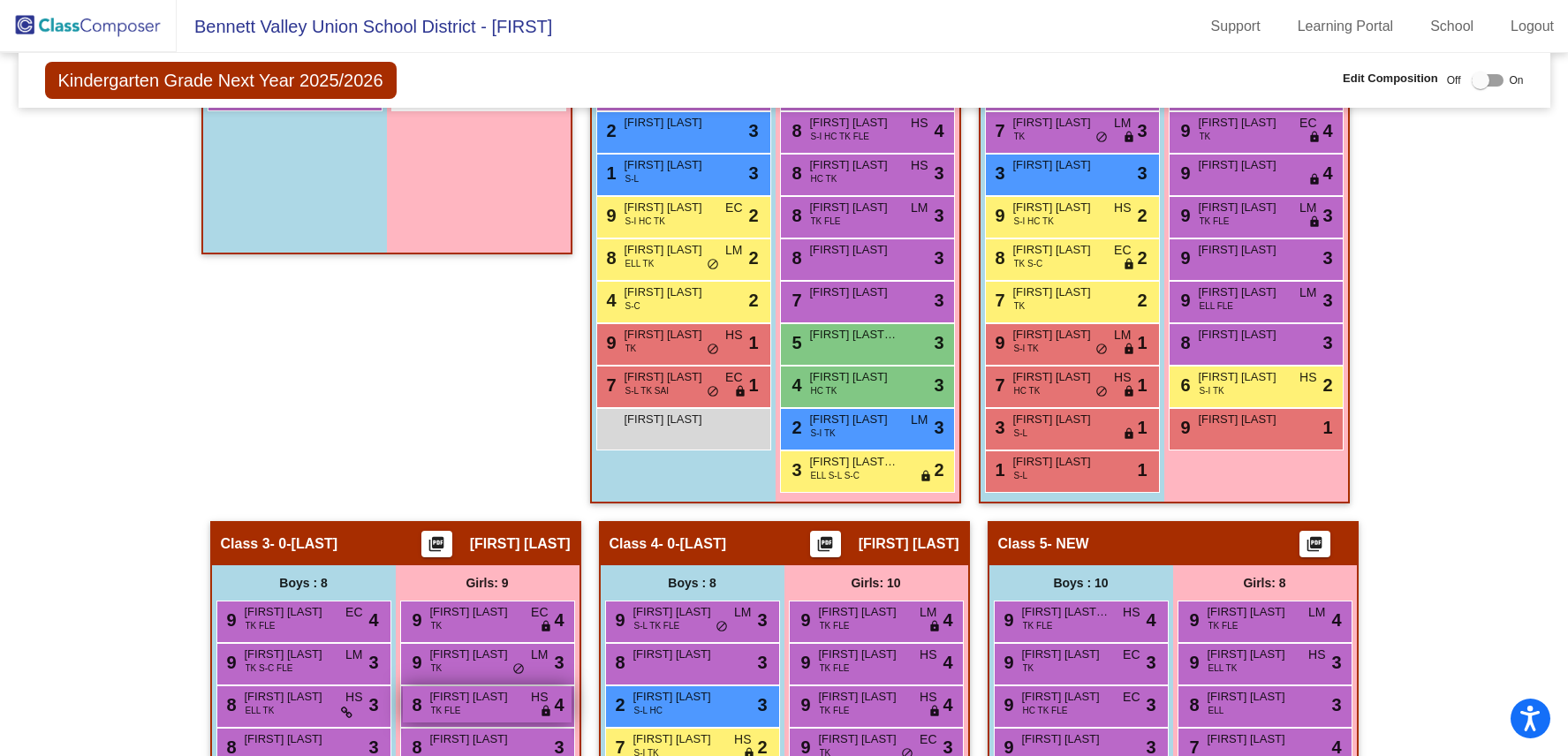drag, startPoint x: 1099, startPoint y: 416, endPoint x: 475, endPoint y: 721, distance: 694.55093 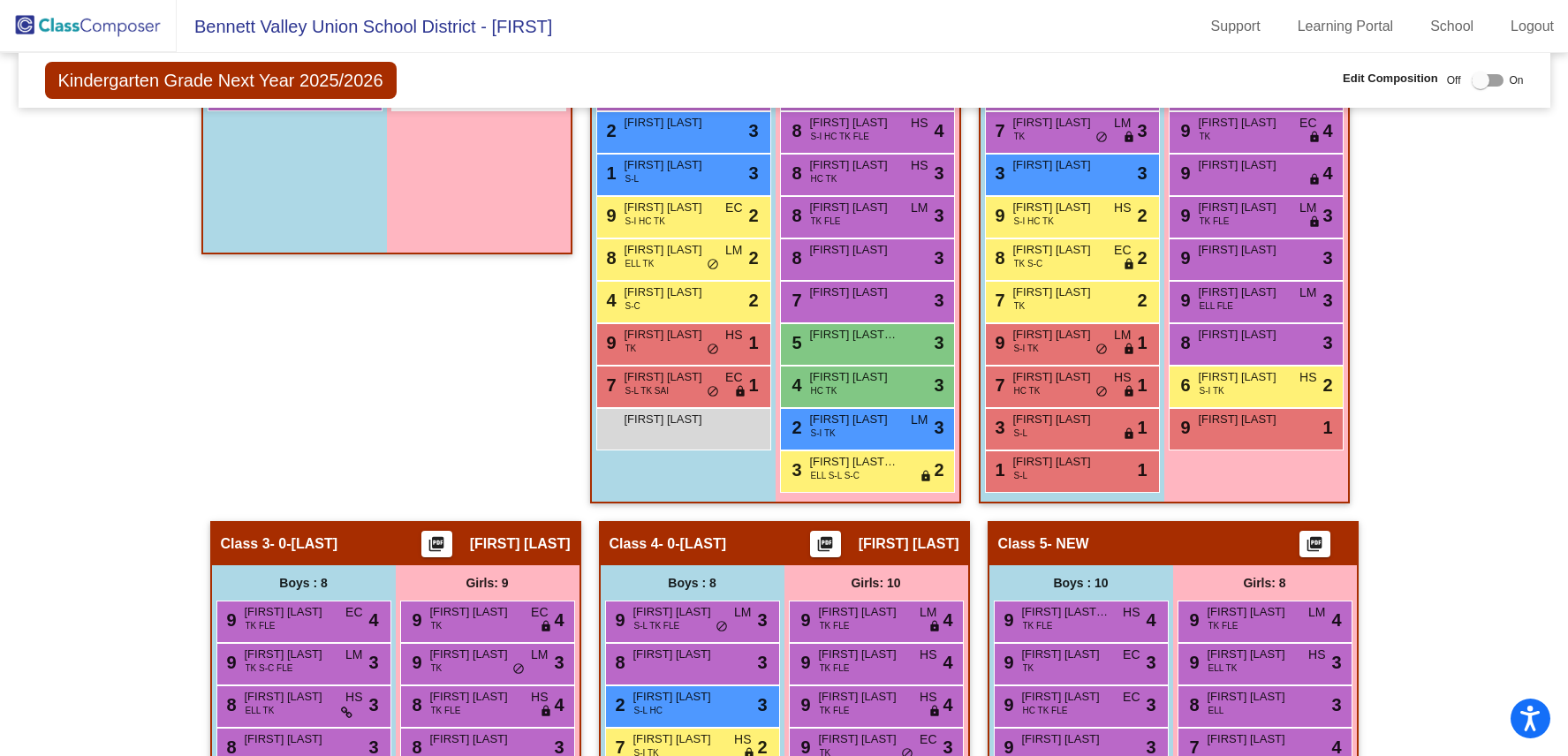drag, startPoint x: 413, startPoint y: 435, endPoint x: 494, endPoint y: 427, distance: 81.3941 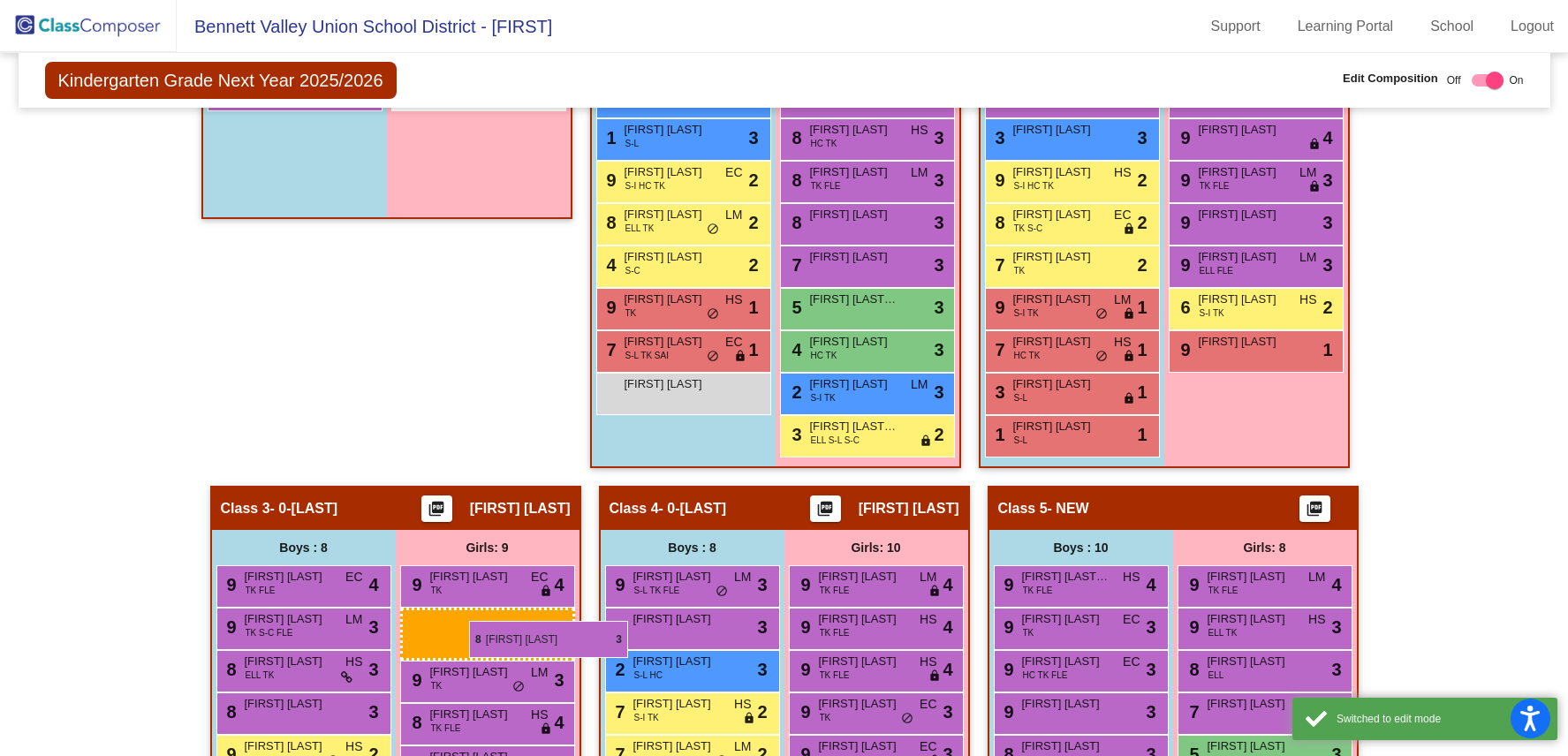 drag, startPoint x: 1261, startPoint y: 311, endPoint x: 469, endPoint y: 621, distance: 850.5081 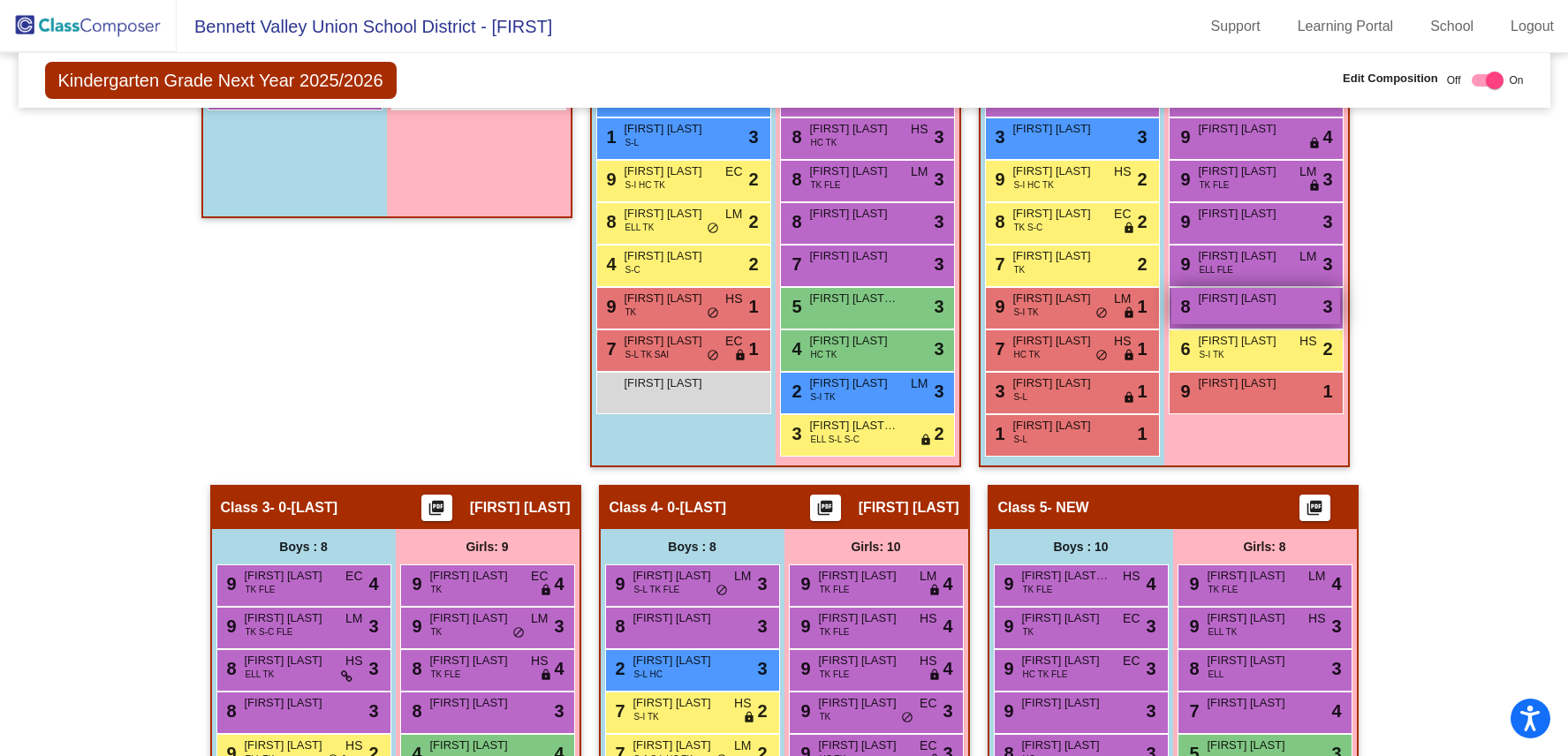 scroll, scrollTop: 545, scrollLeft: 0, axis: vertical 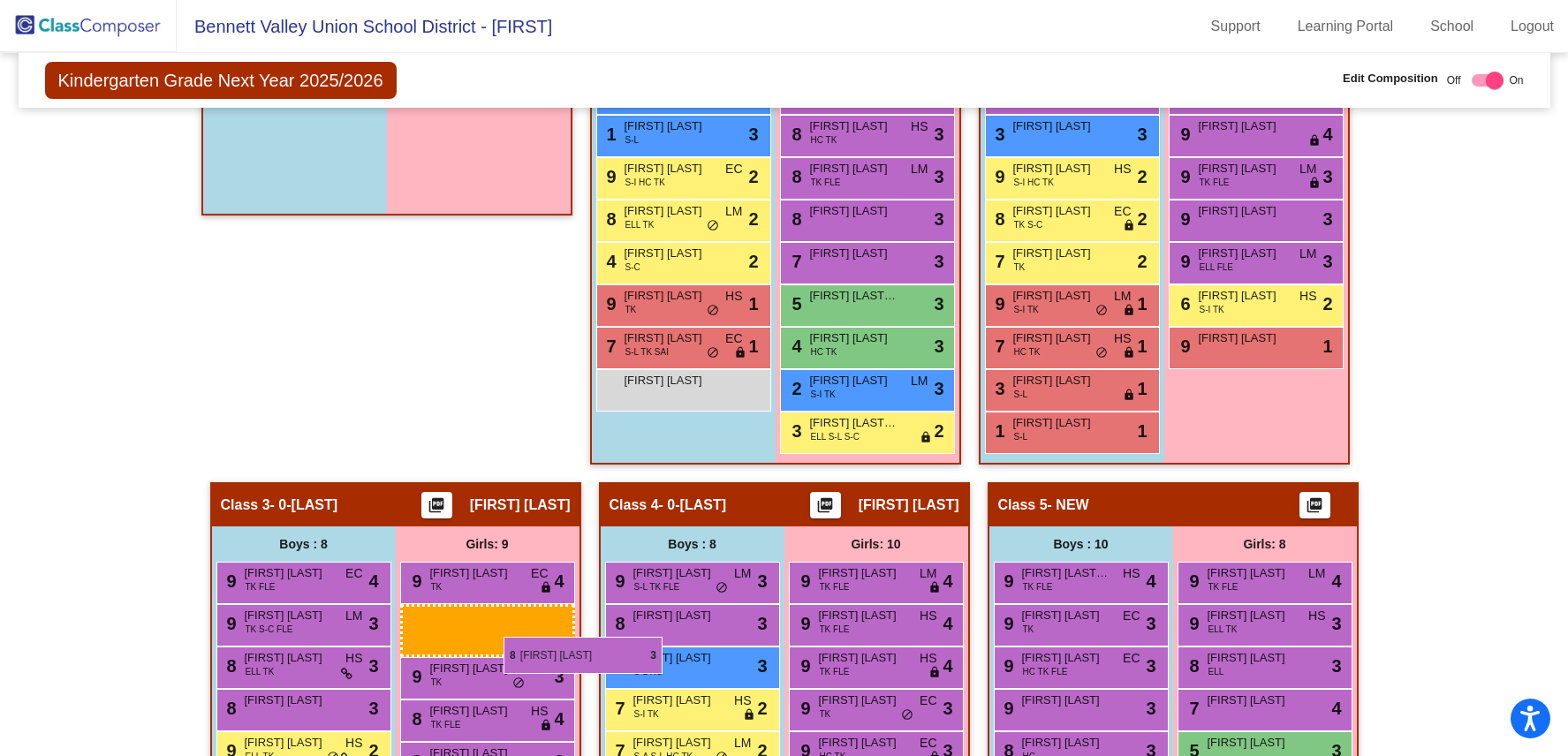drag, startPoint x: 1268, startPoint y: 317, endPoint x: 502, endPoint y: 636, distance: 829.7692 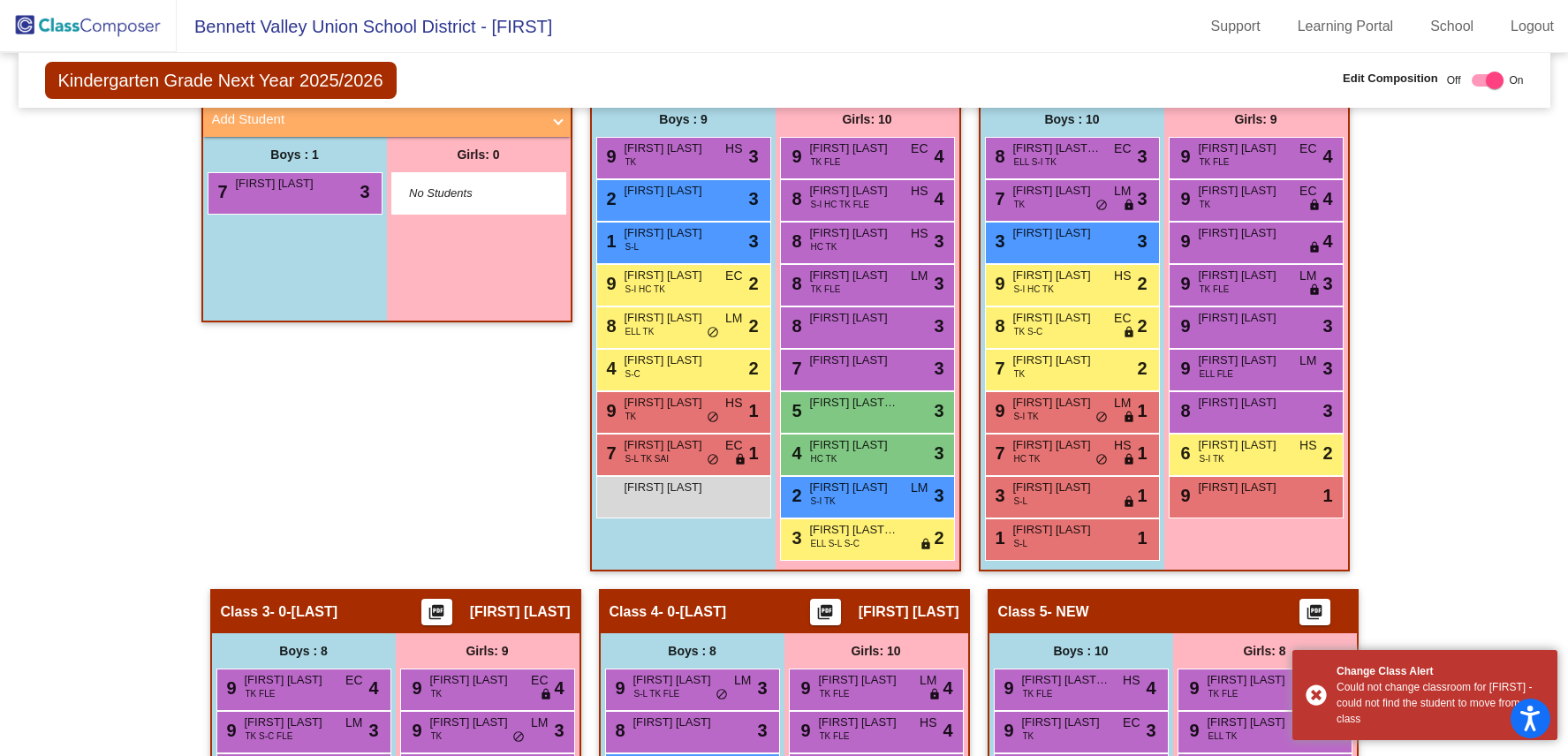 scroll, scrollTop: 411, scrollLeft: 0, axis: vertical 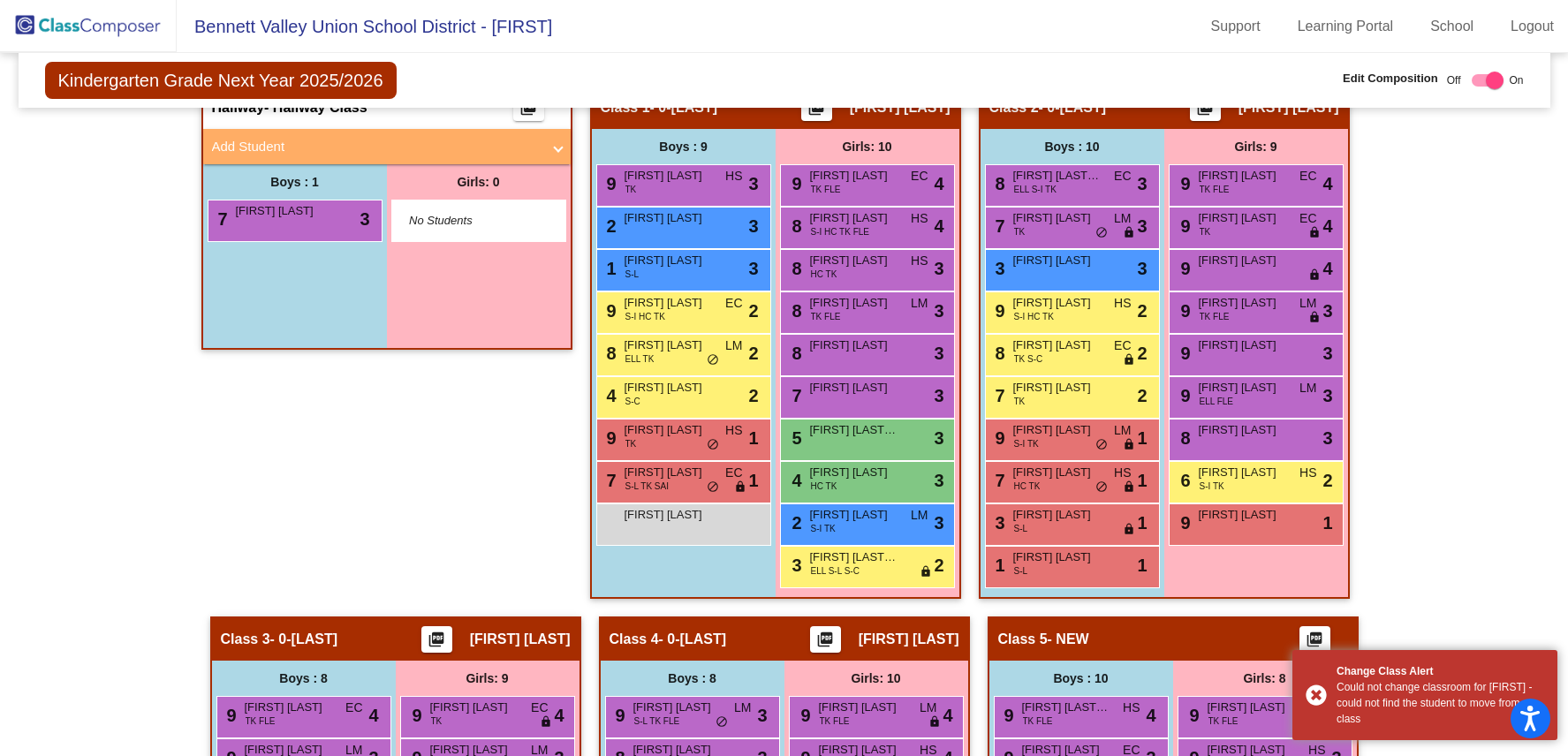 click on "Hallway   - Hallway Class  picture_as_pdf  Add Student  [FIRST] [LAST] Student Id  (Recommended)   Boy   Girl   Non Binary Add Close  Boys : 1  7 [LAST] [LAST] lock do_not_disturb_alt 3 2 Girls: 0   No Students   Class 1   - 0-Ward  picture_as_pdf [FIRST] [LAST]  Add Student  [FIRST] [LAST] Student Id  (Recommended)   Boy   Girl   Non Binary Add Close  Boys : 9  9 [LAST] [LAST] TK HS lock do_not_disturb_alt 3 2 [LAST] [LAST] lock do_not_disturb_alt 3 1 [LAST] [LAST] S-L lock do_not_disturb_alt 3 9 [LAST] [LAST] S-I HC TK EC lock do_not_disturb_alt 2 8 [LAST] [LAST] ELL TK LM lock do_not_disturb_alt 2 4 [LAST] [LAST] S-C lock do_not_disturb_alt 2 9 [LAST] [LAST] TK HS lock do_not_disturb_alt 1 7 [FIRST] [LAST] S-L TK SAI EC lock do_not_disturb_alt 1 [FIRST] [LAST] lock do_not_disturb_alt Girls: 10 9 [FIRST] [LAST] TK FLE EC lock do_not_disturb_alt 4 8 [FIRST] [LAST] S-I HC TK FLE HS lock do_not_disturb_alt 4 8 [FIRST] [LAST] HC TK HS lock do_not_disturb_alt 3 8 [FIRST] [LAST] TK FLE LM lock 3 8" 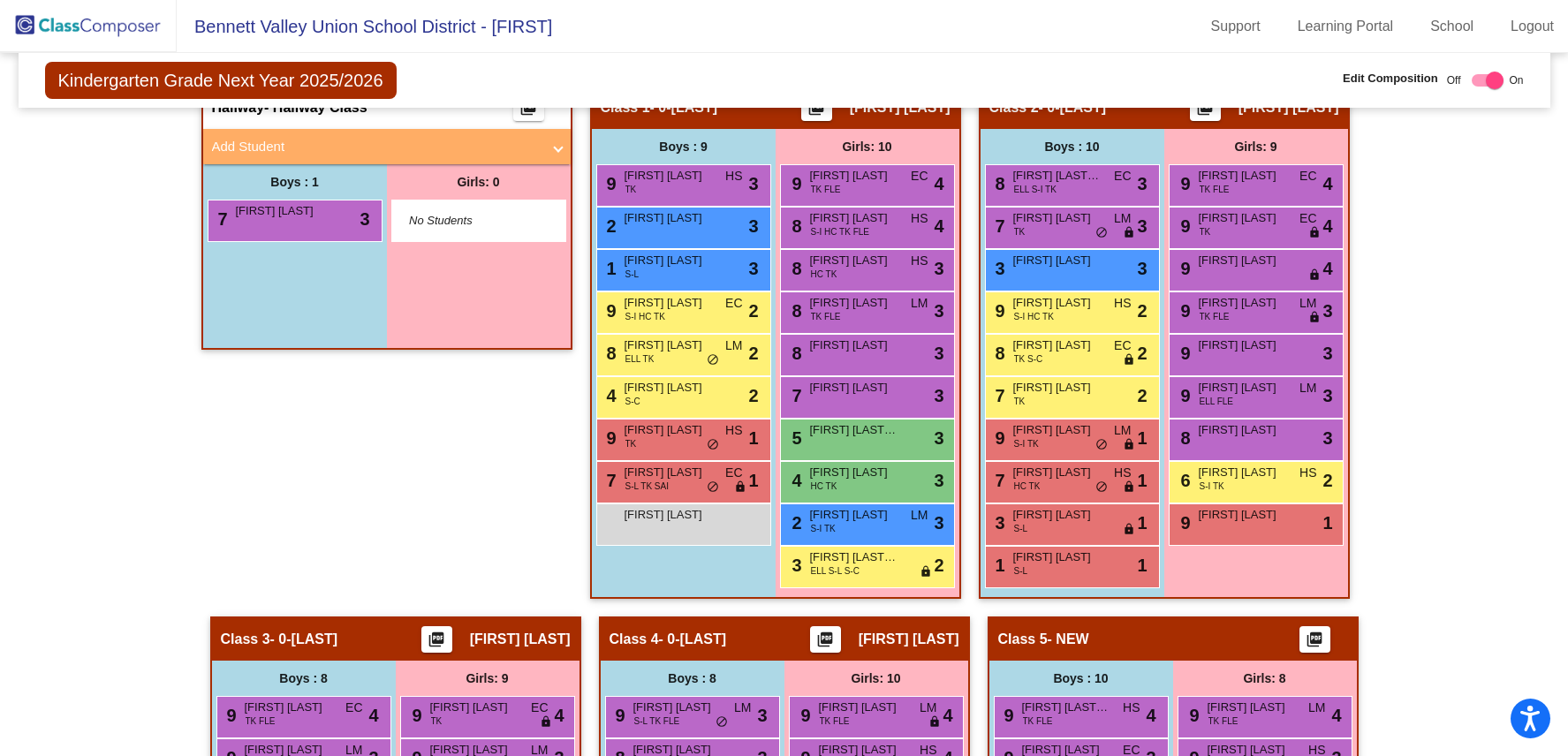 checkbox on "false" 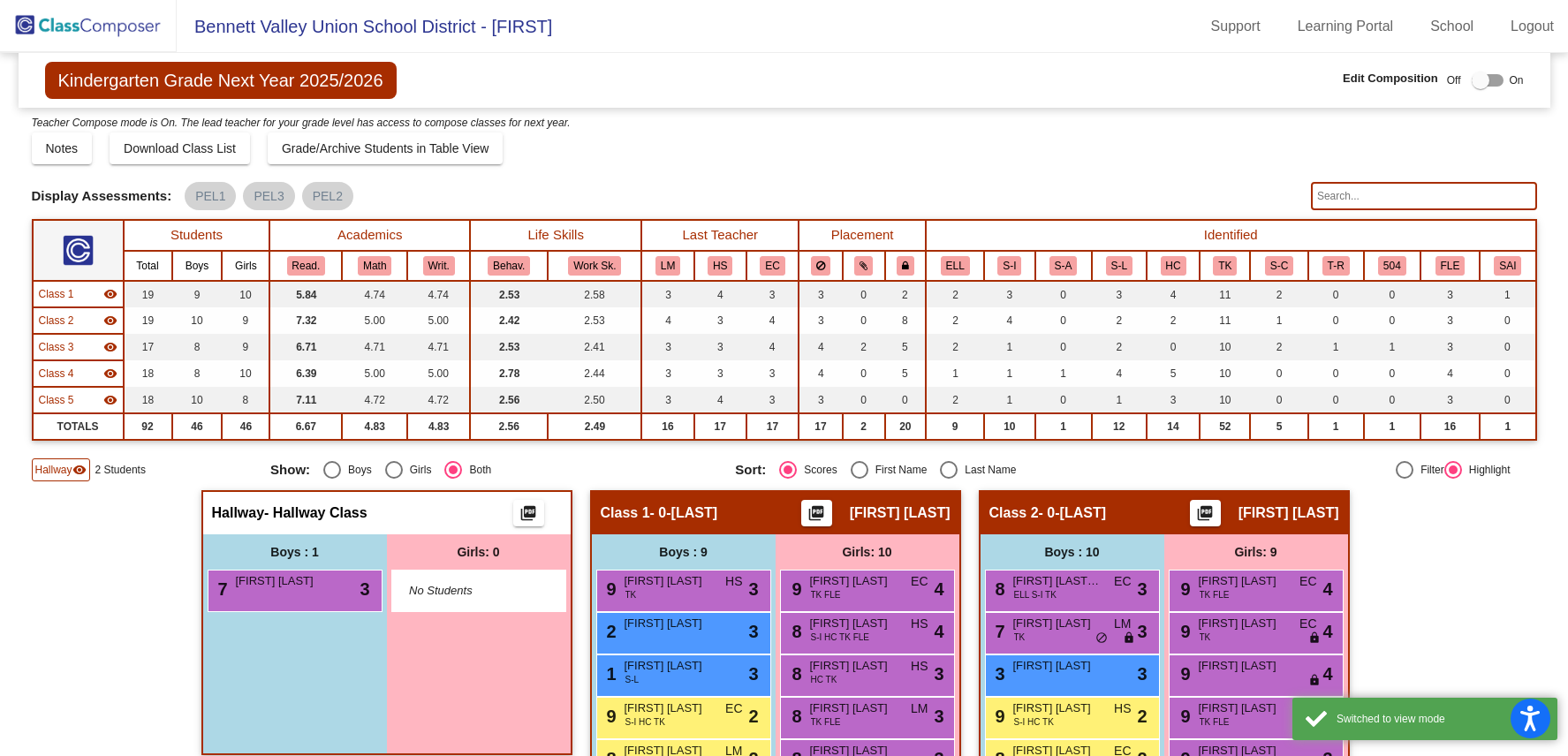 scroll, scrollTop: 0, scrollLeft: 0, axis: both 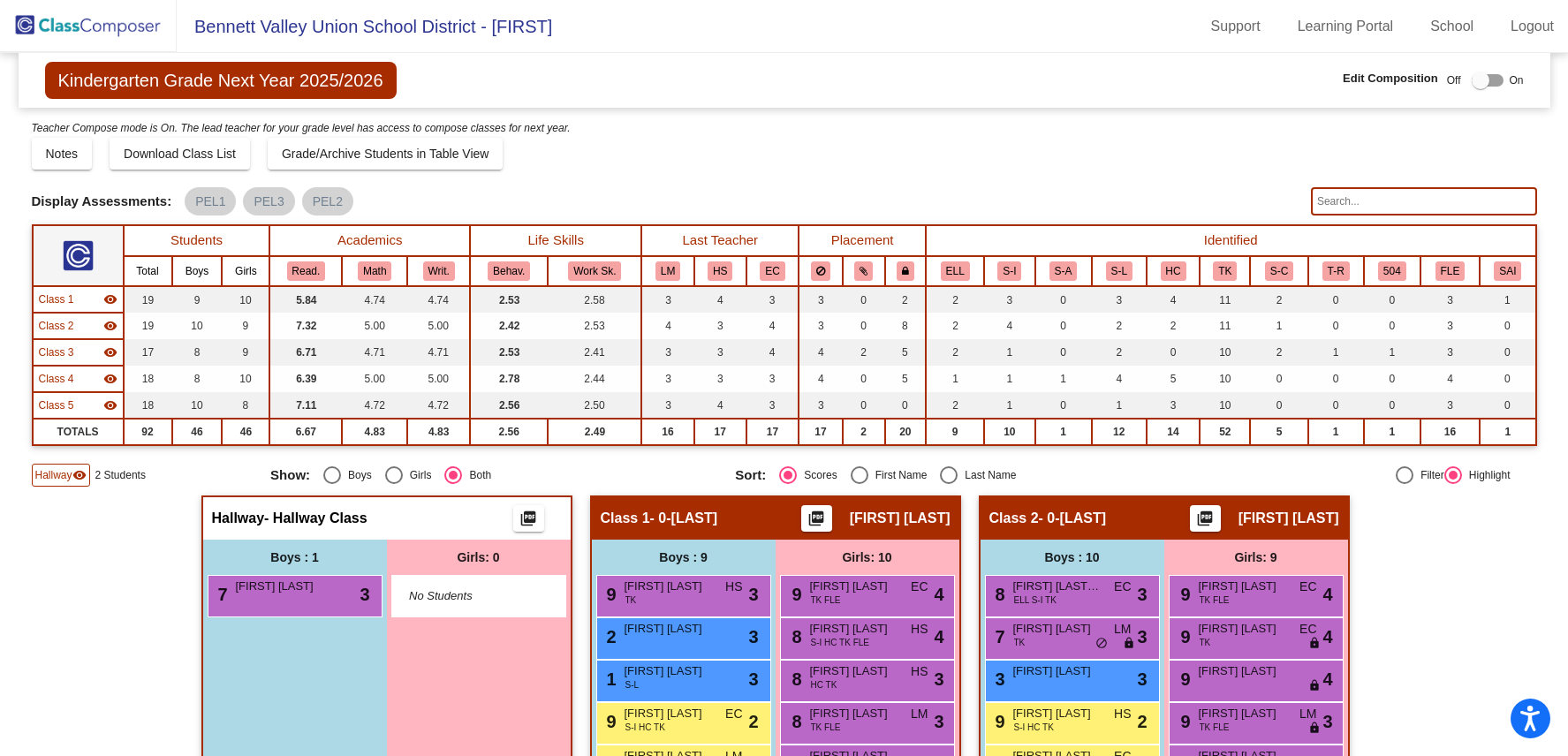 click 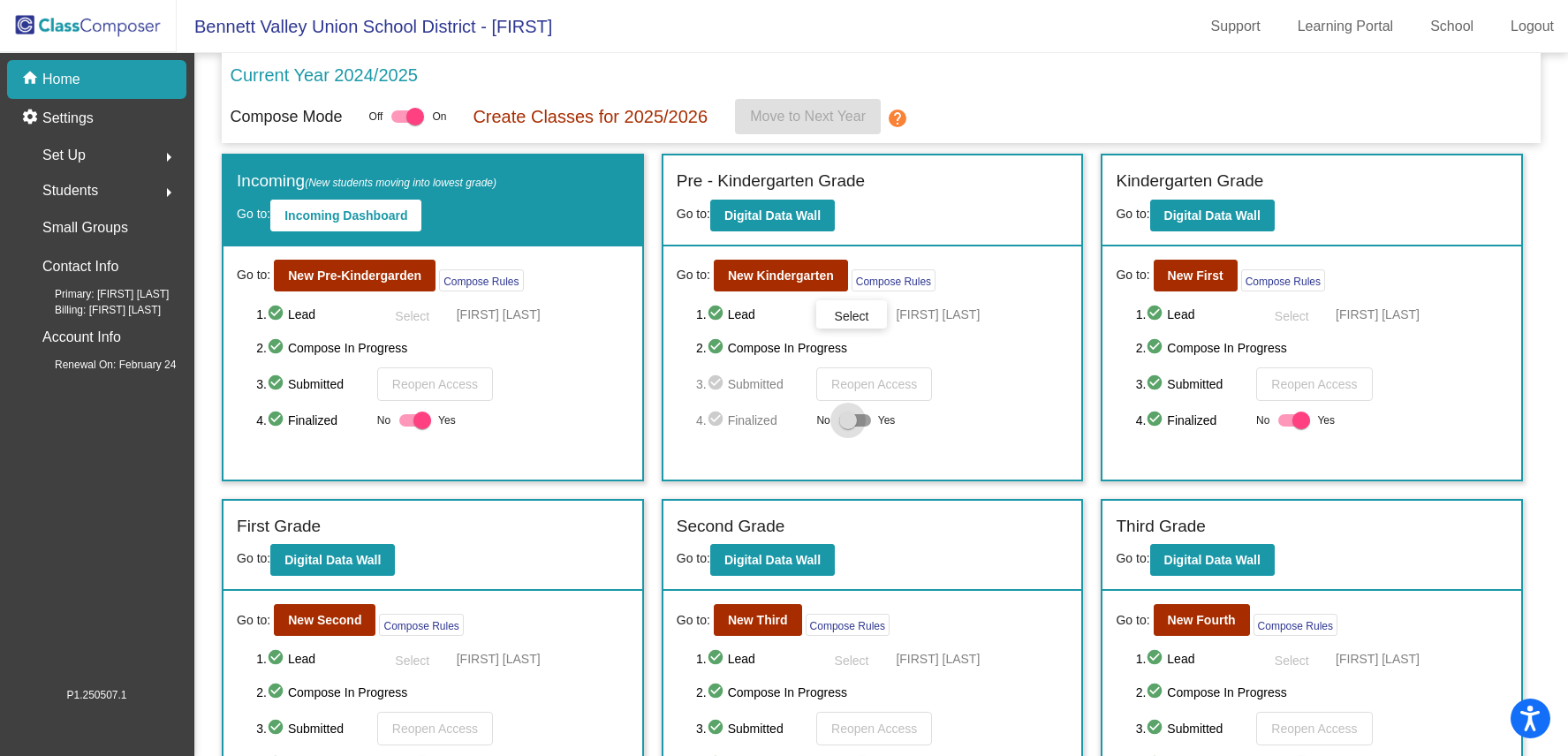 click at bounding box center [848, 420] 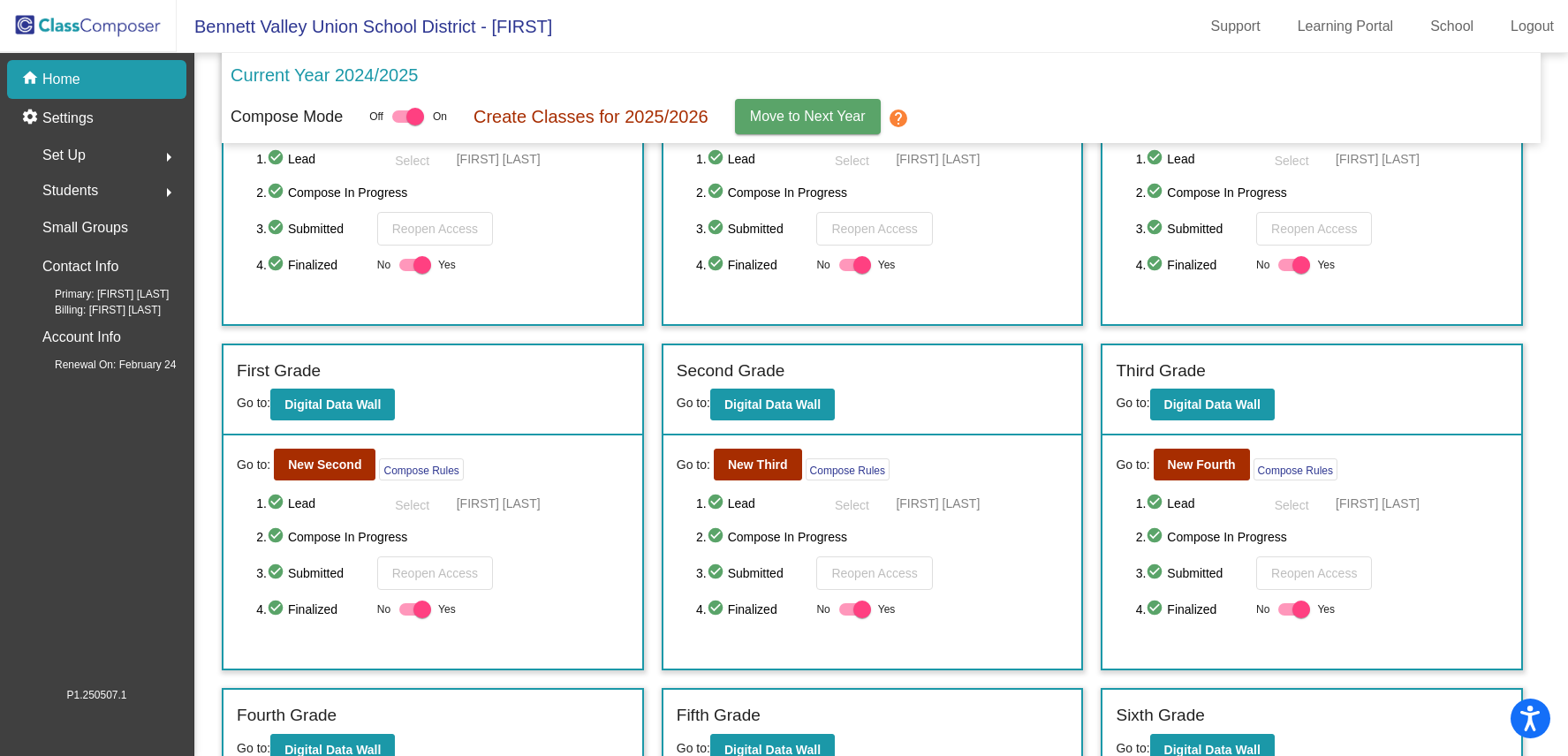 scroll, scrollTop: 219, scrollLeft: 0, axis: vertical 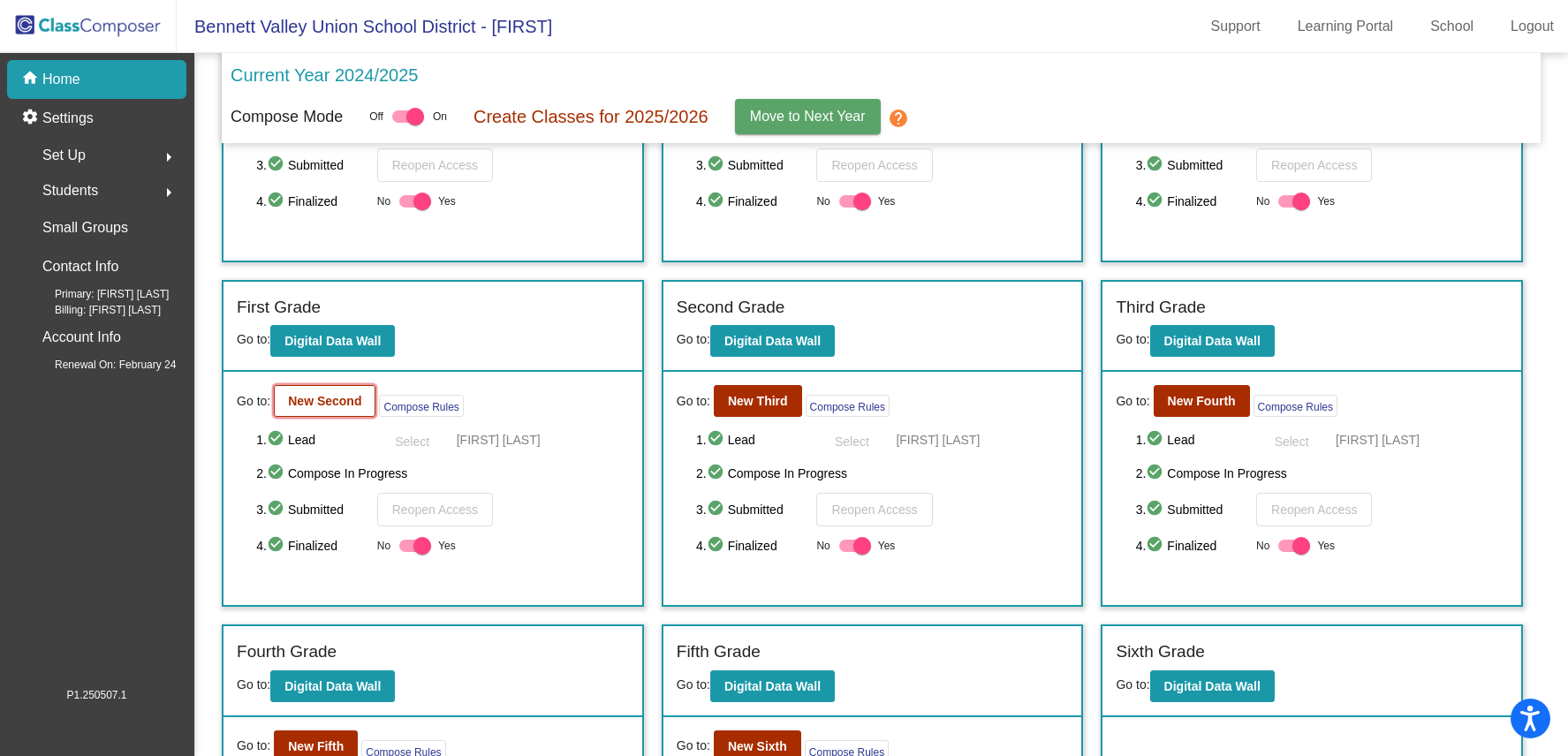 click on "New Second" 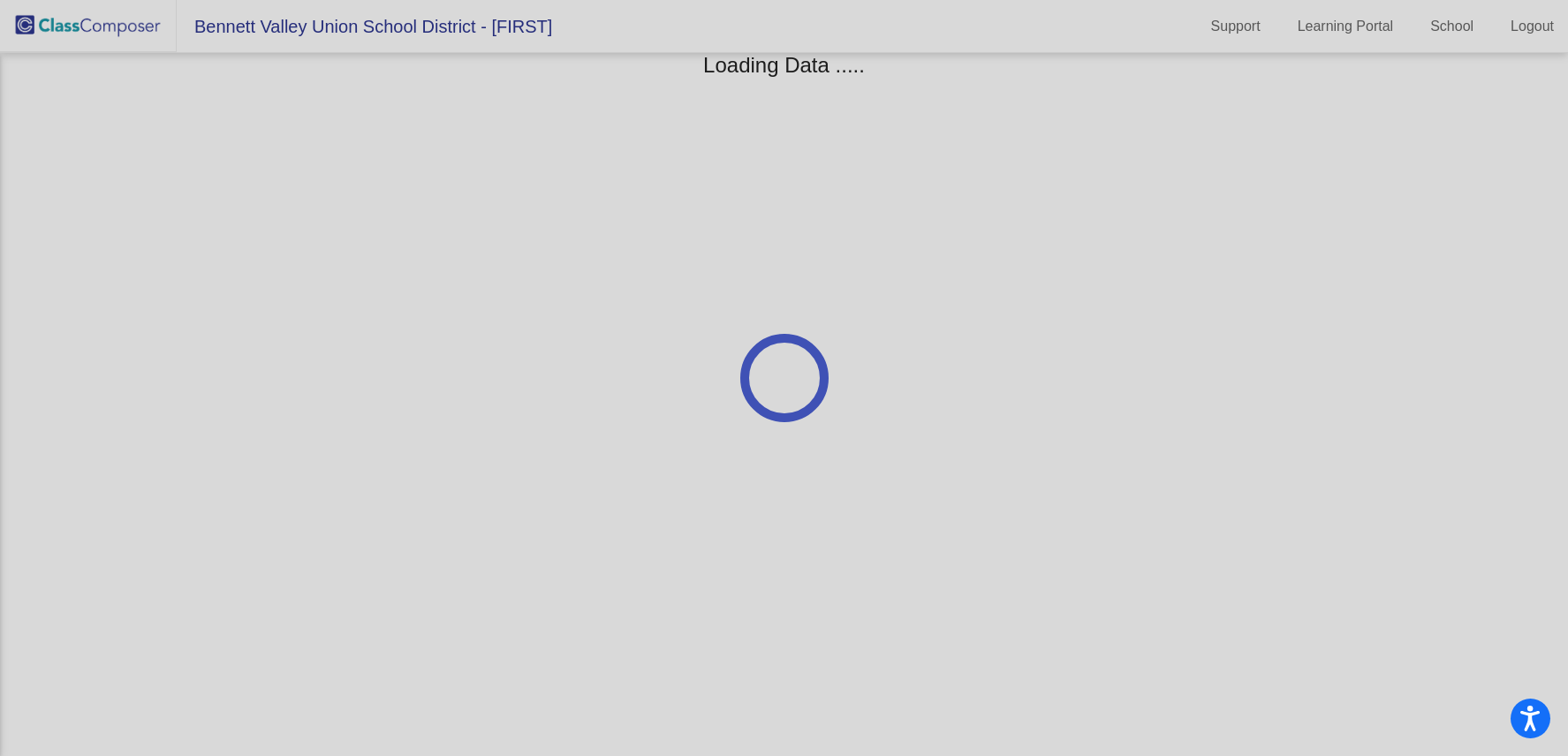 scroll, scrollTop: 0, scrollLeft: 0, axis: both 